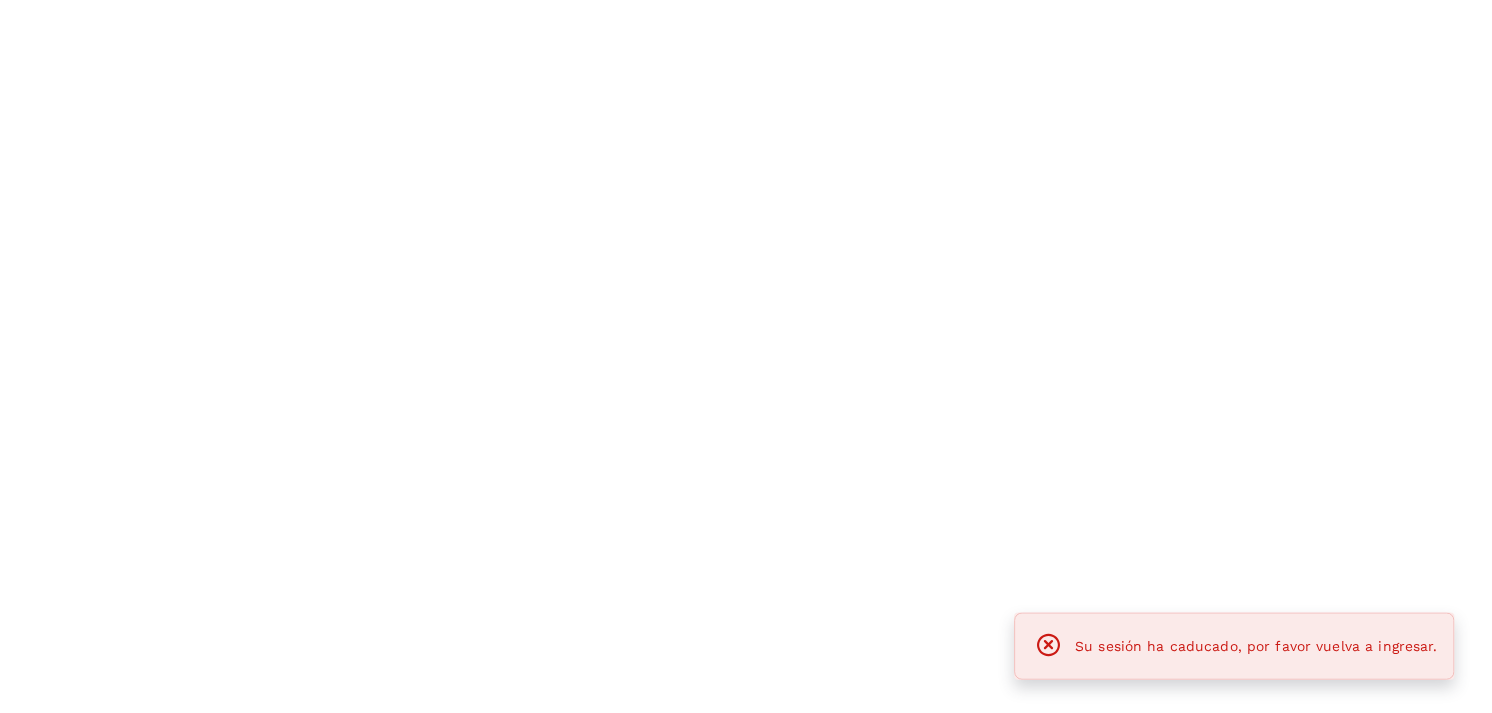 scroll, scrollTop: 0, scrollLeft: 0, axis: both 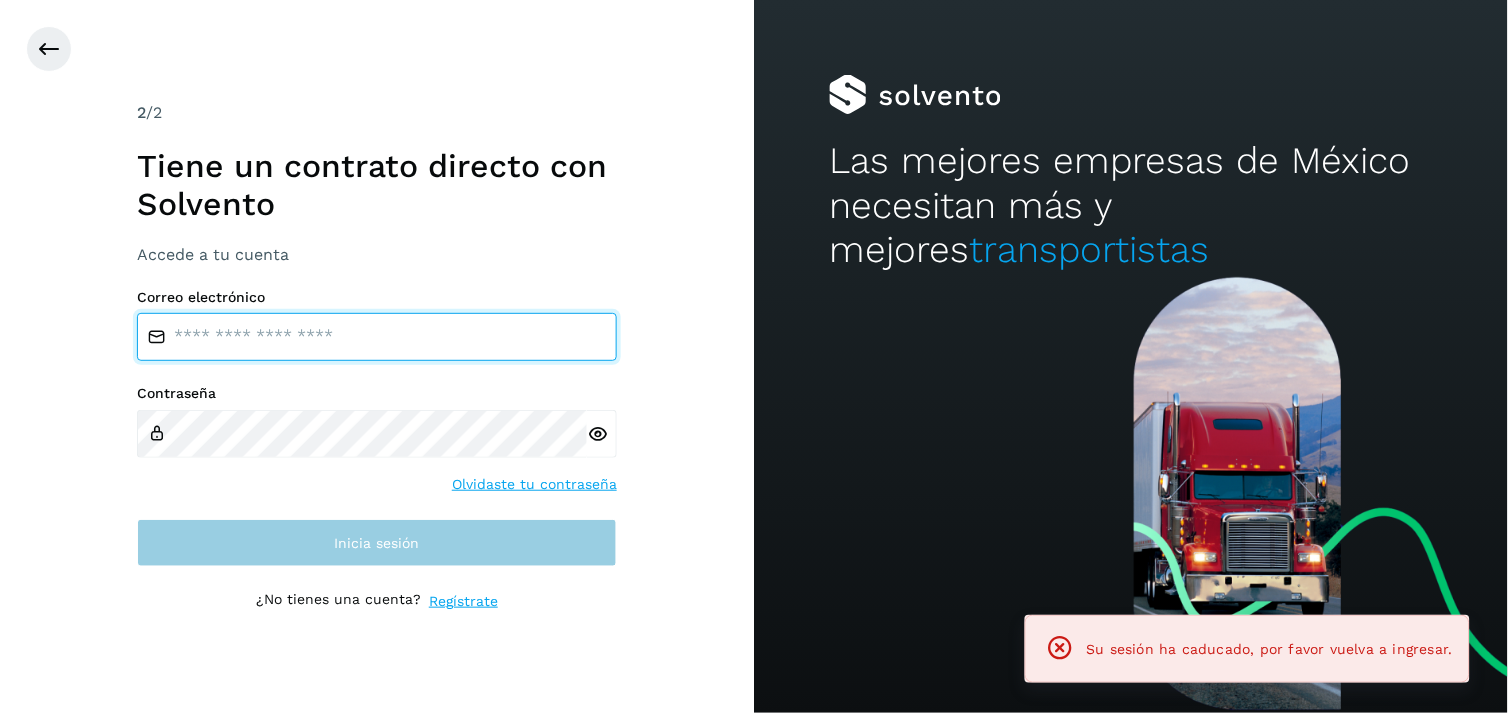 type on "**********" 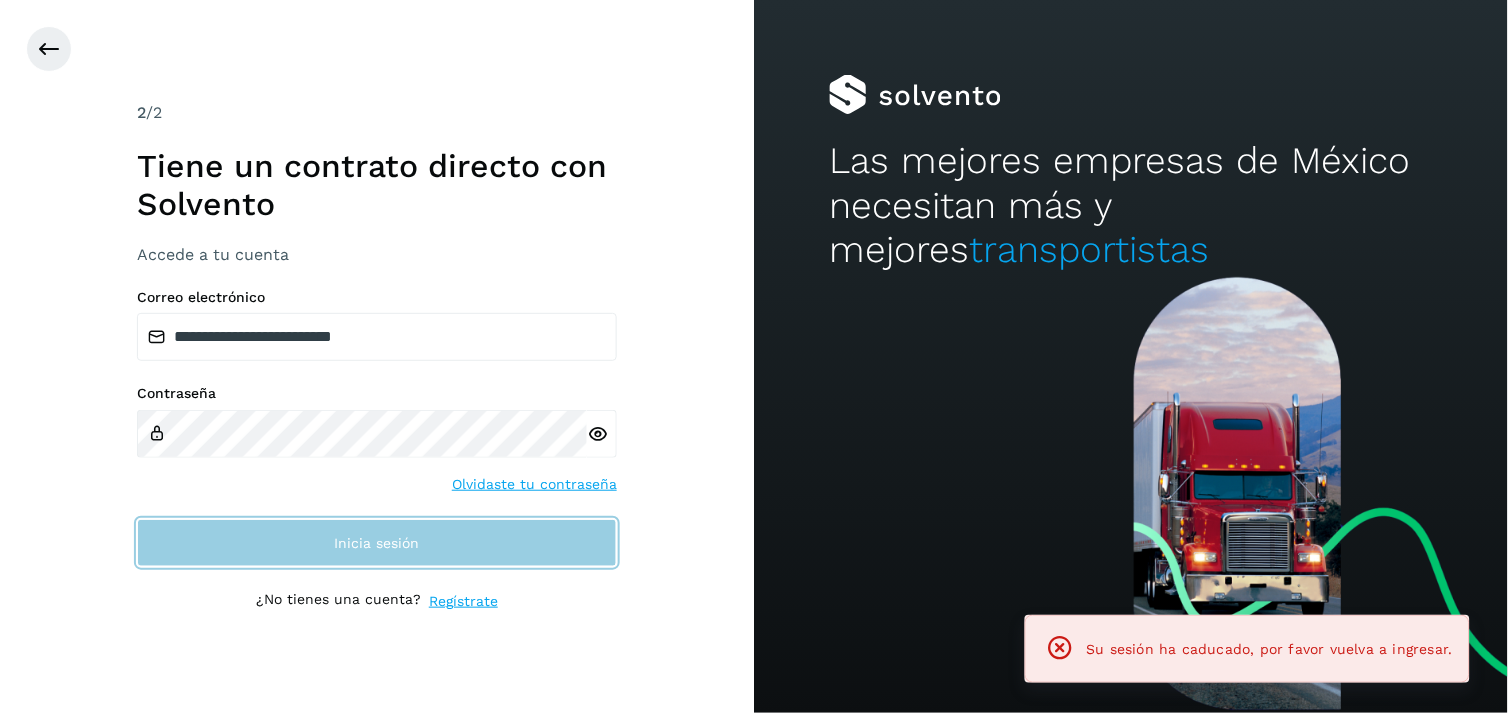 click on "Inicia sesión" at bounding box center (377, 543) 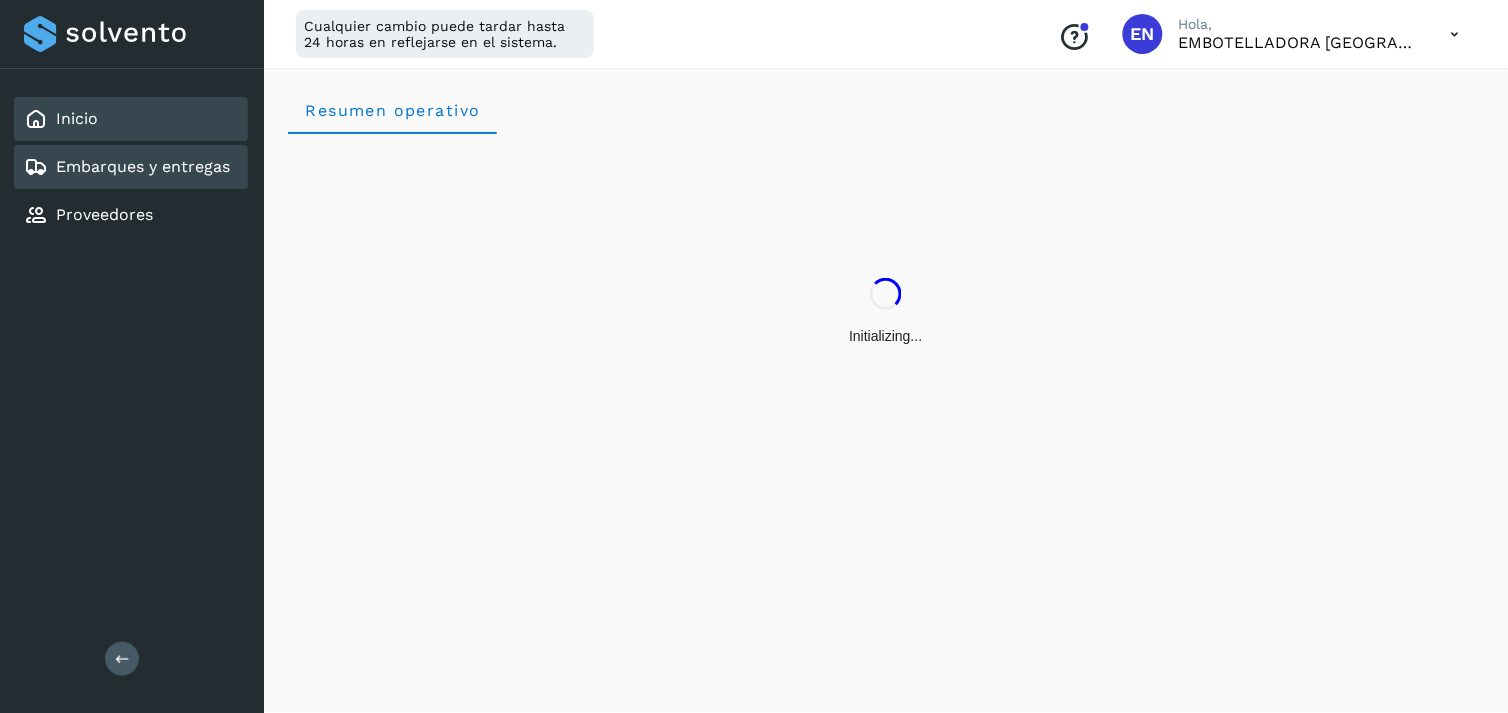 click on "Embarques y entregas" 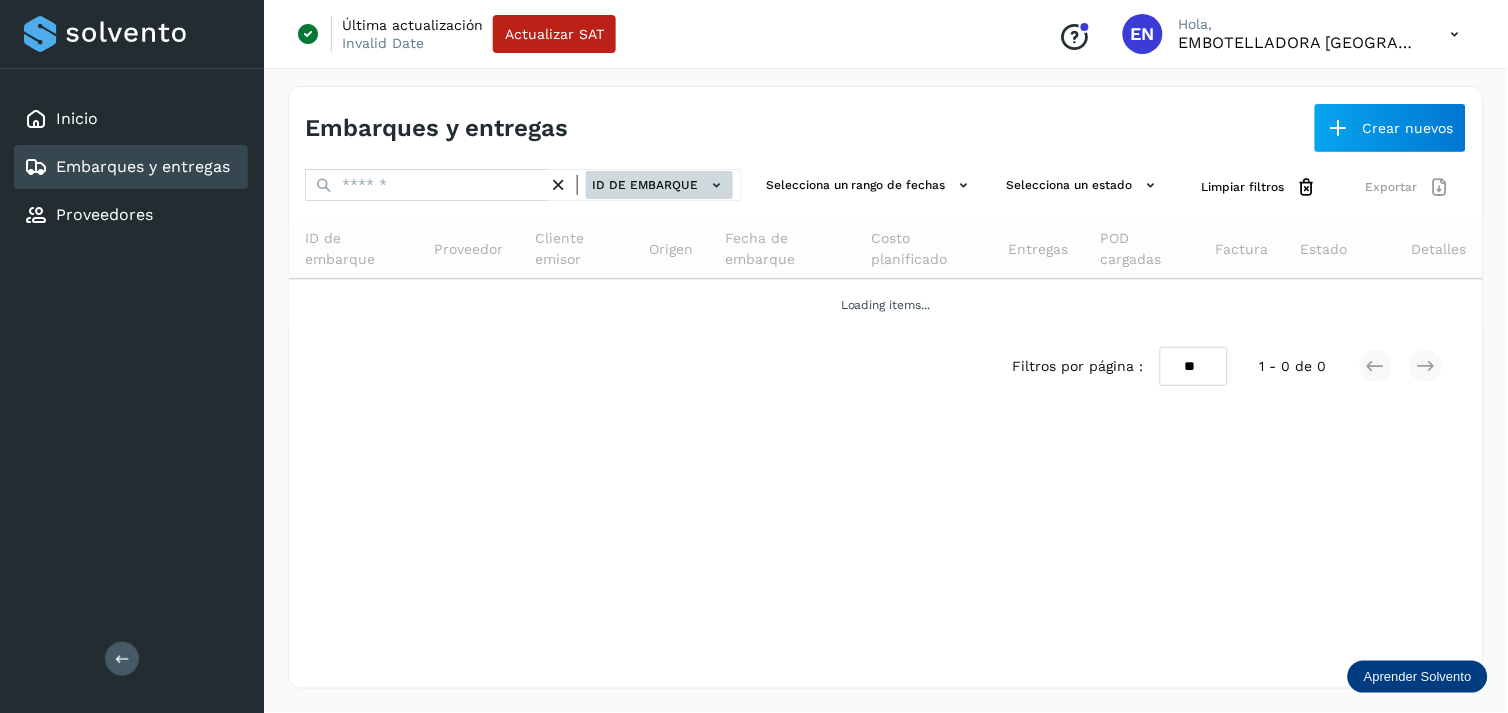 click on "ID de embarque" at bounding box center (659, 185) 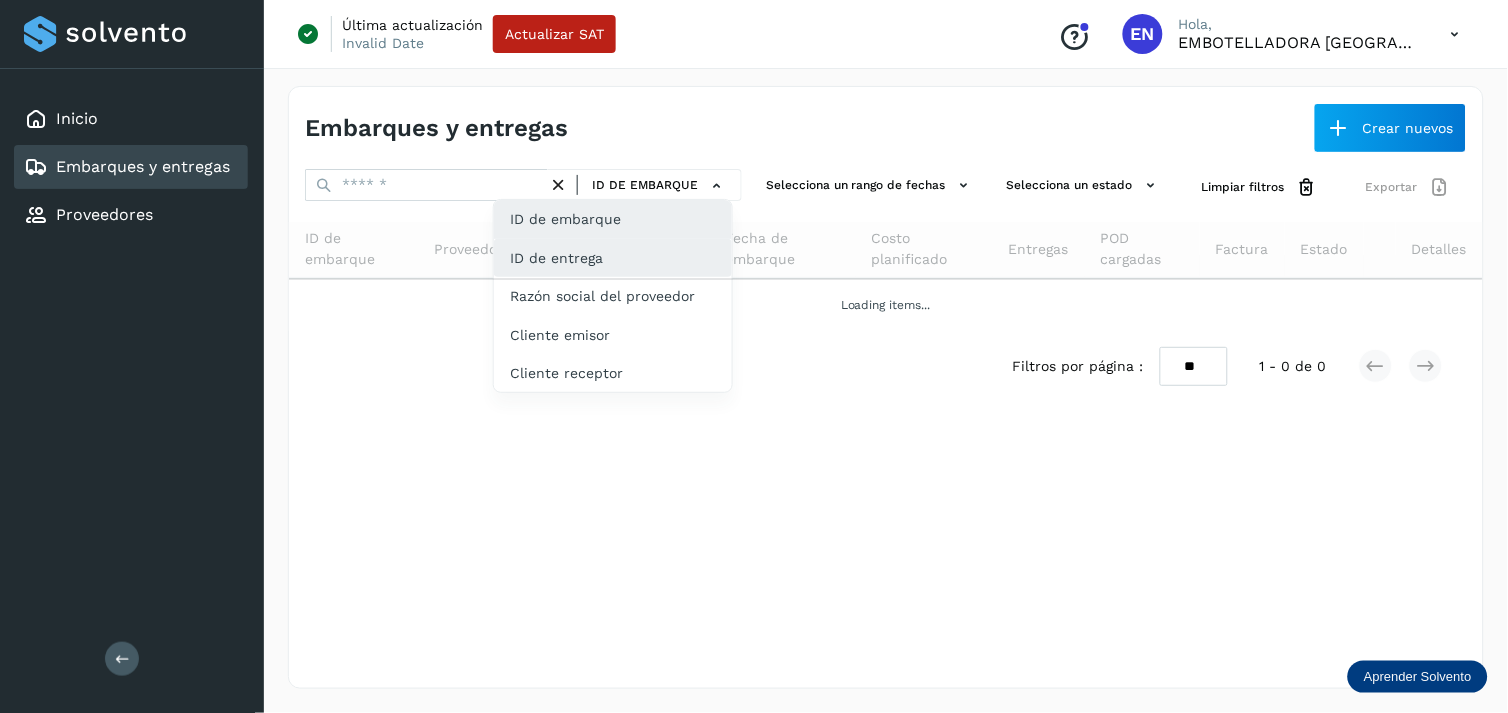 click on "ID de entrega" 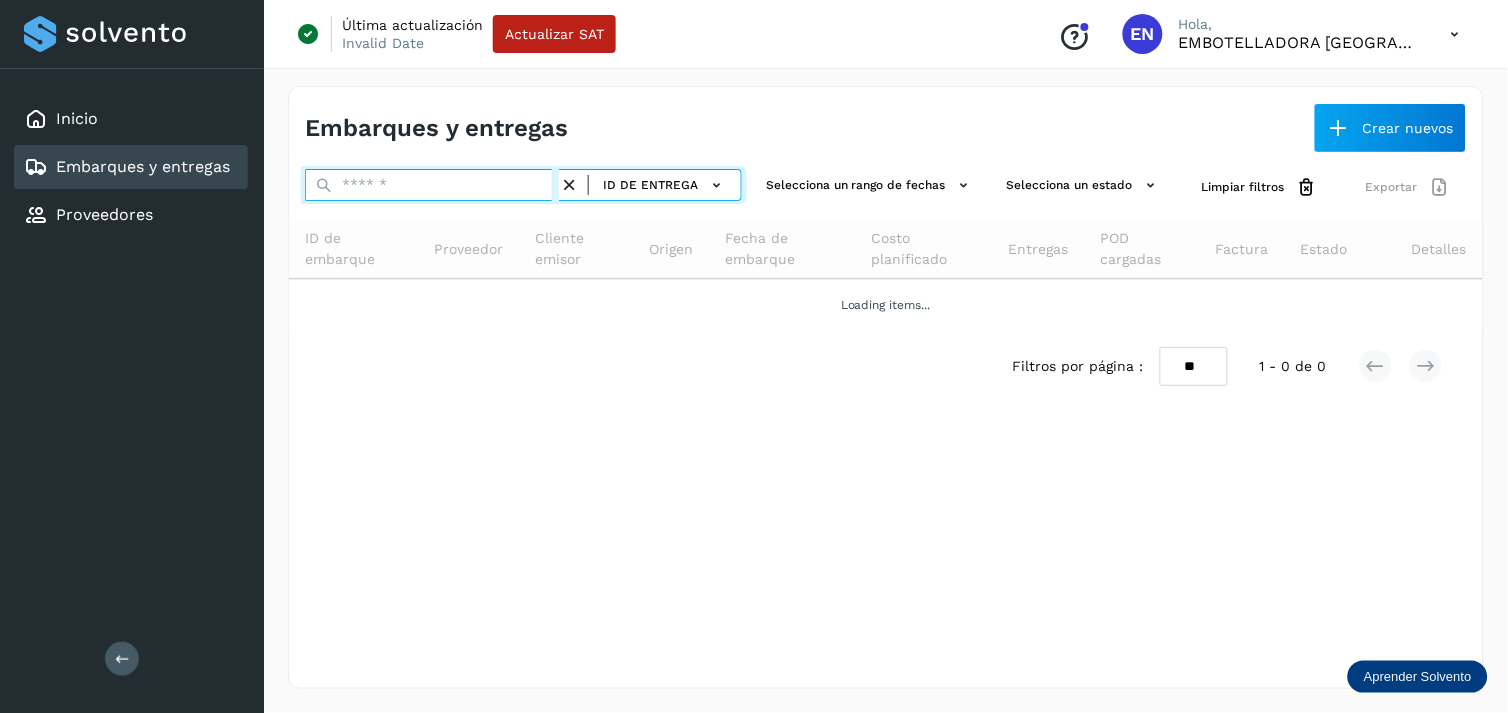 click at bounding box center [432, 185] 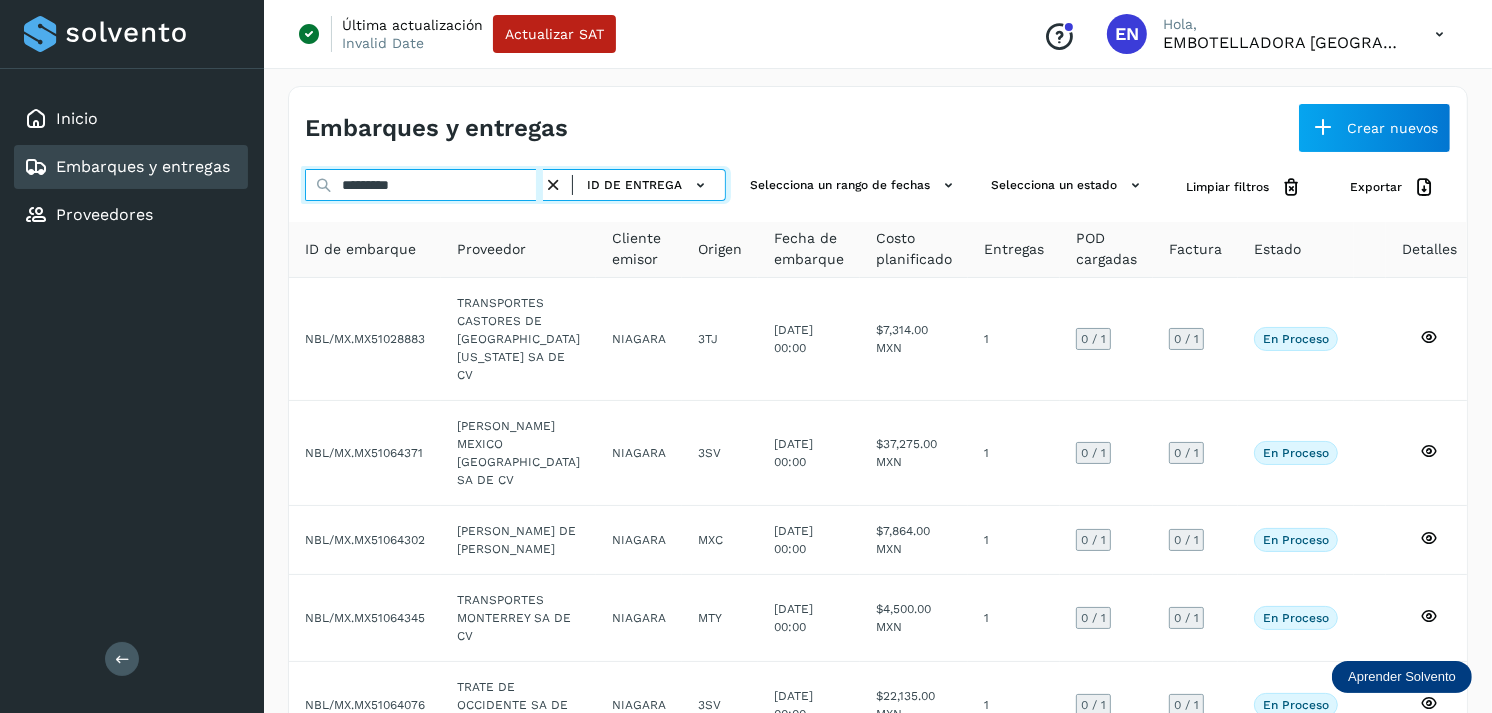 type on "*********" 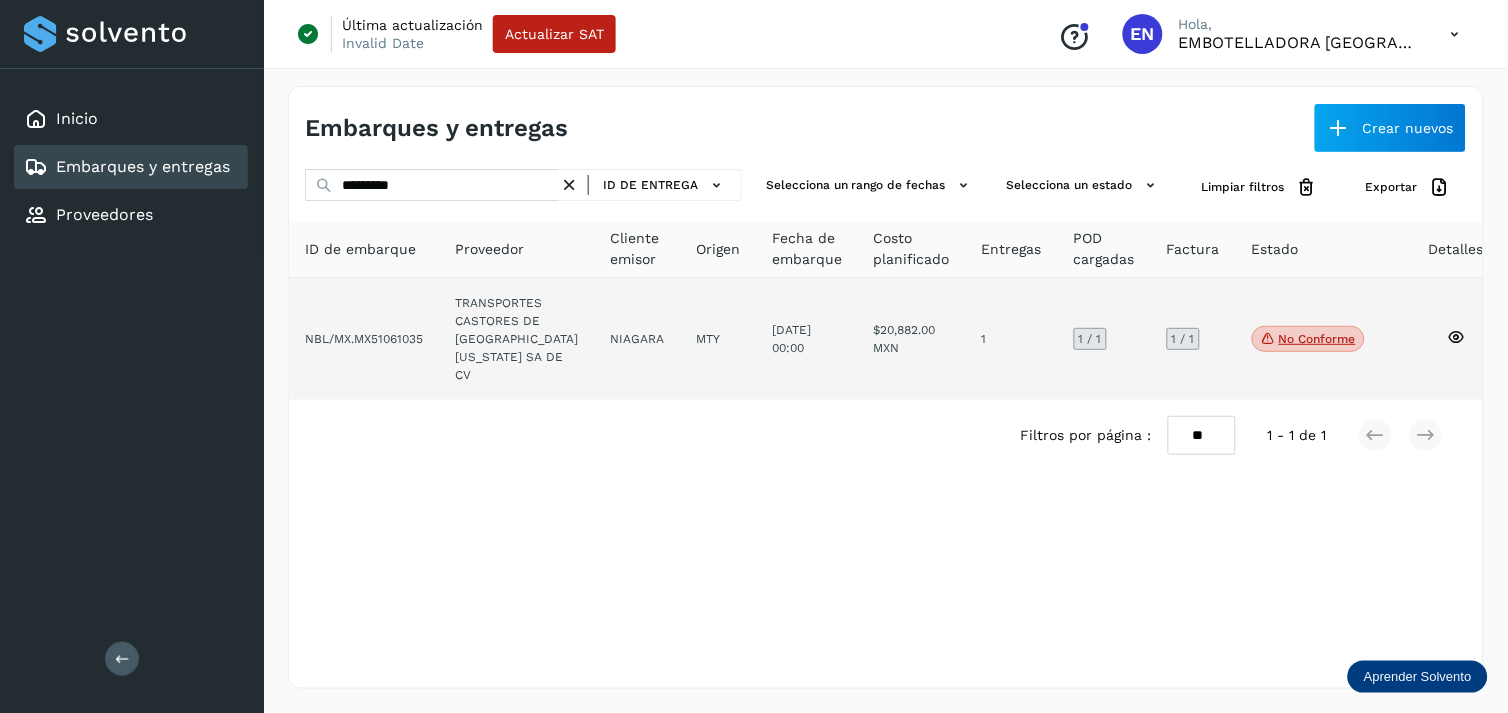 click on "NIAGARA" 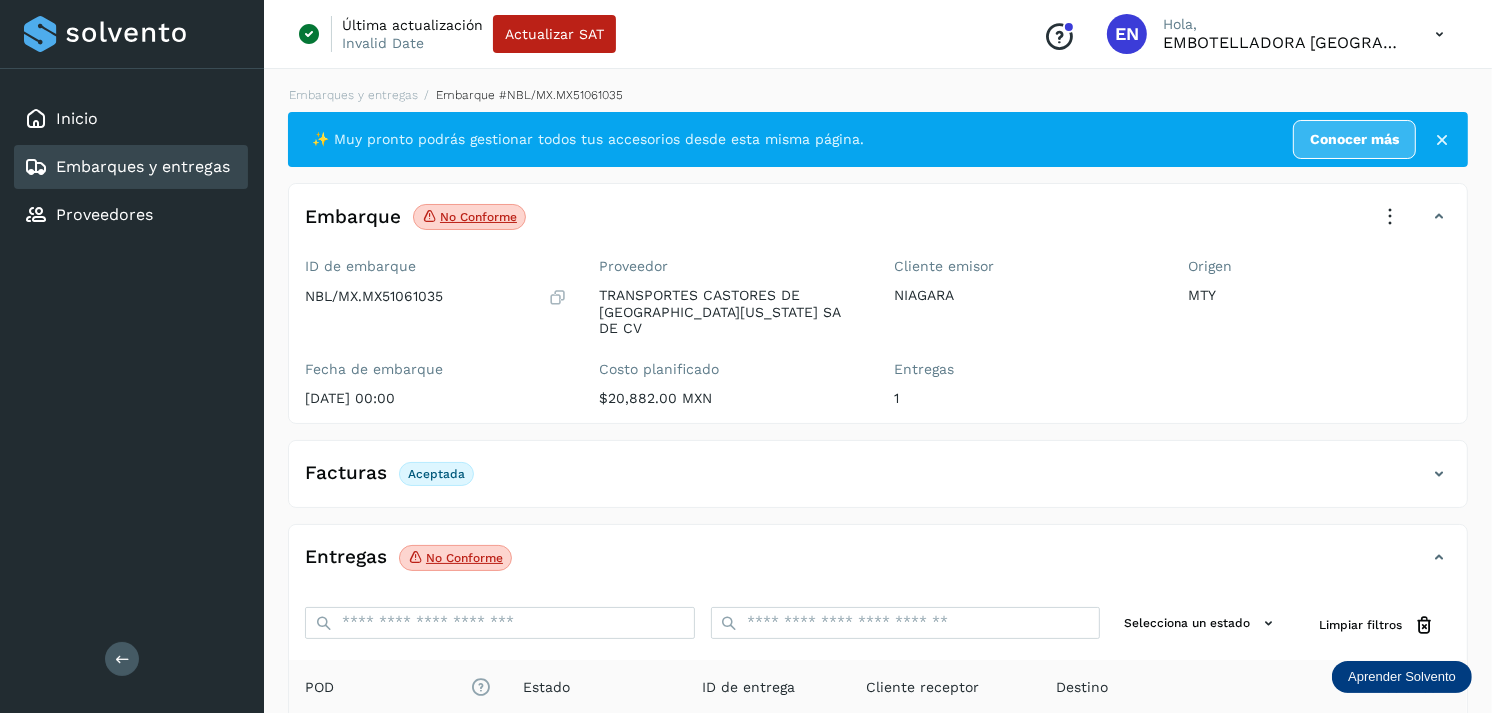 scroll, scrollTop: 233, scrollLeft: 0, axis: vertical 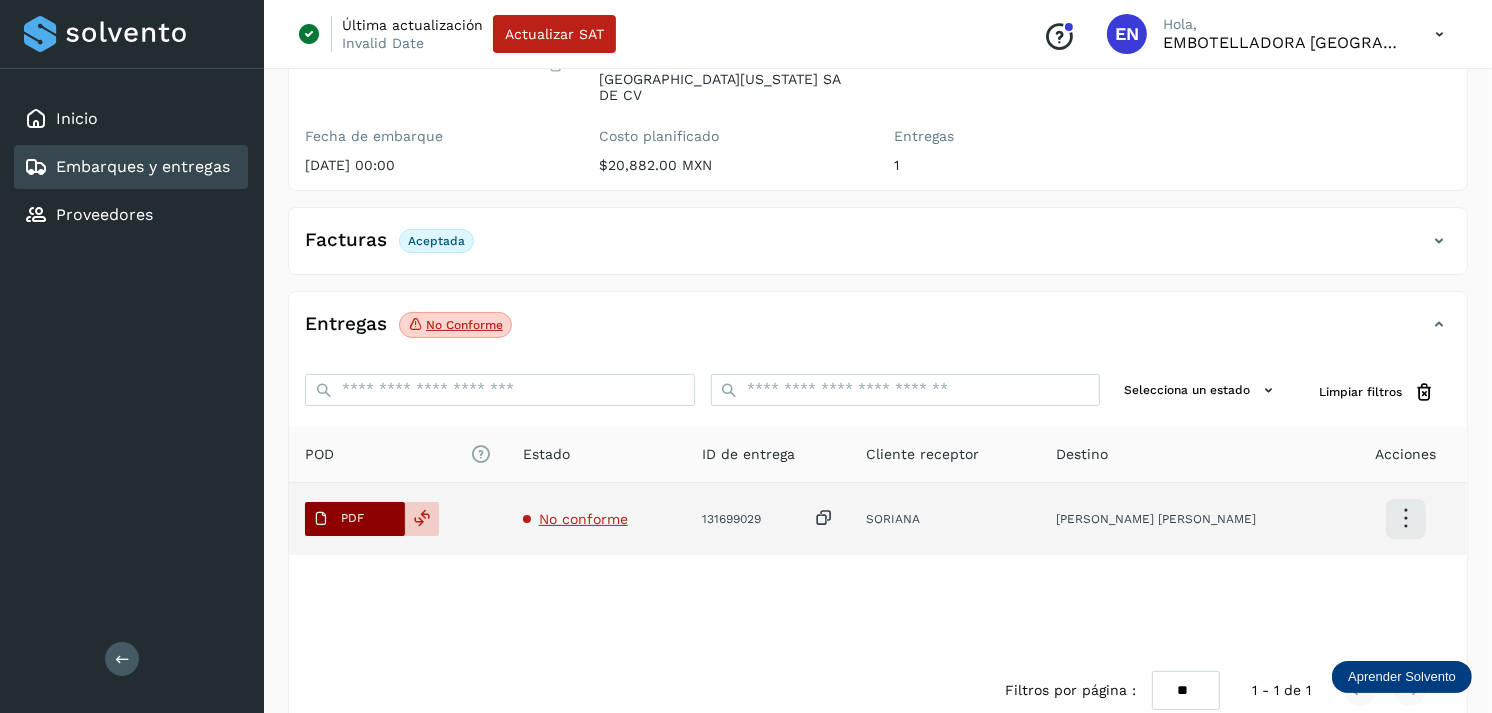 click on "PDF" at bounding box center [338, 519] 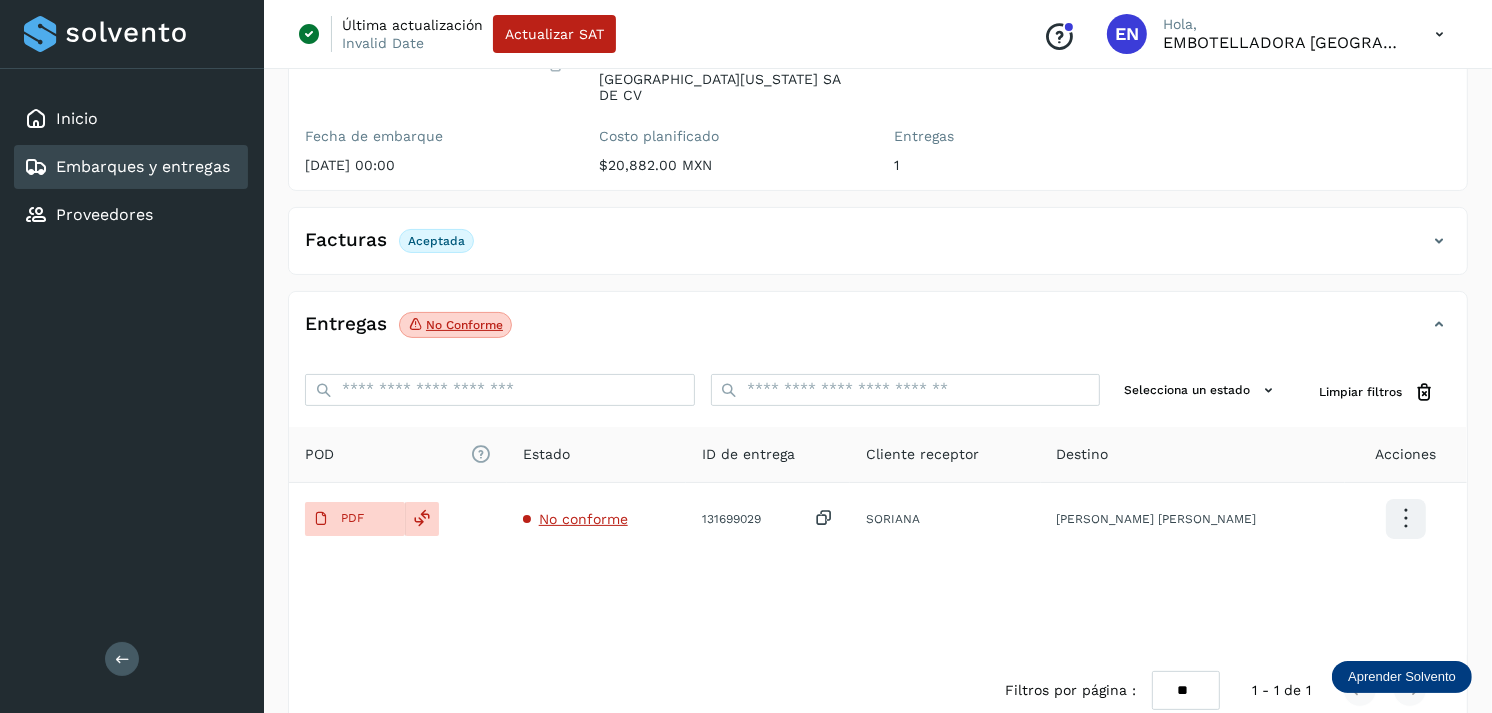 click on "Embarques y entregas" at bounding box center (143, 166) 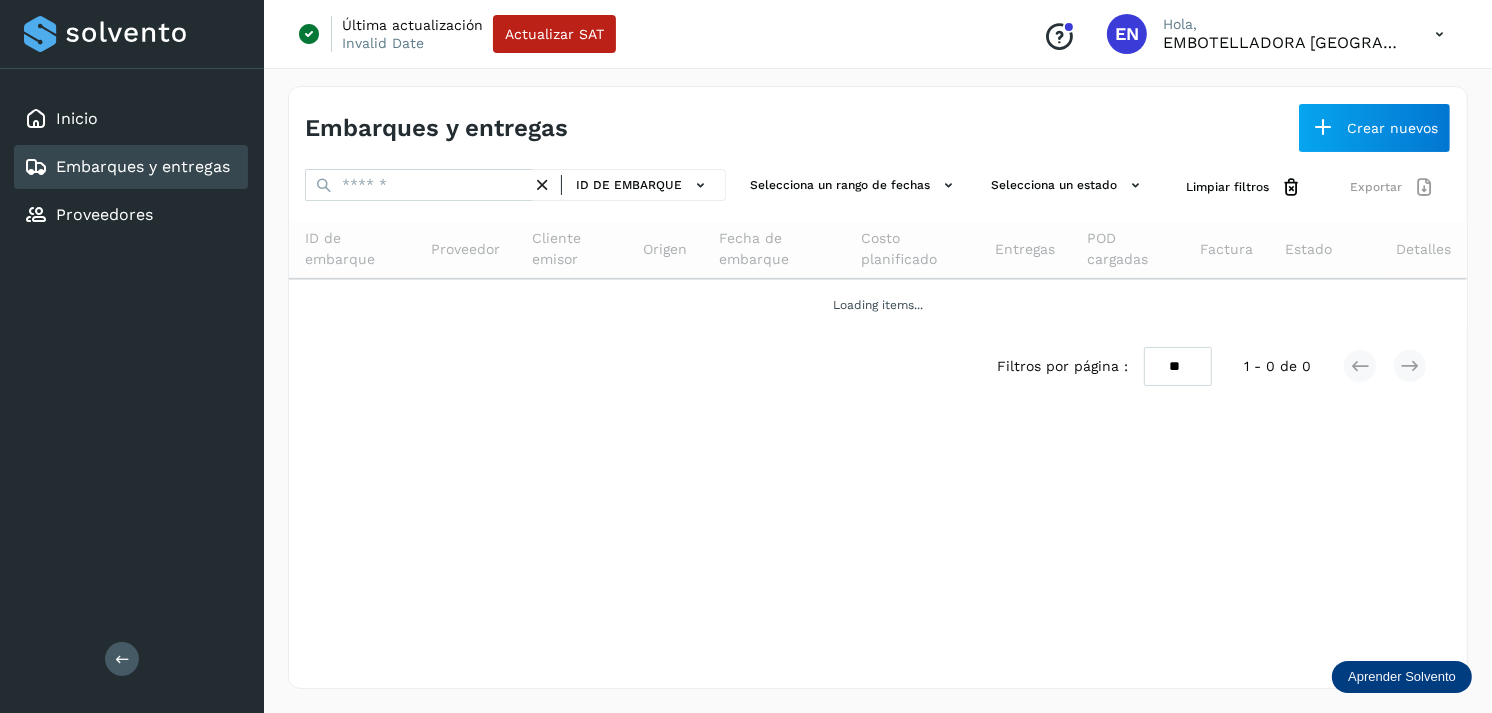 scroll, scrollTop: 0, scrollLeft: 0, axis: both 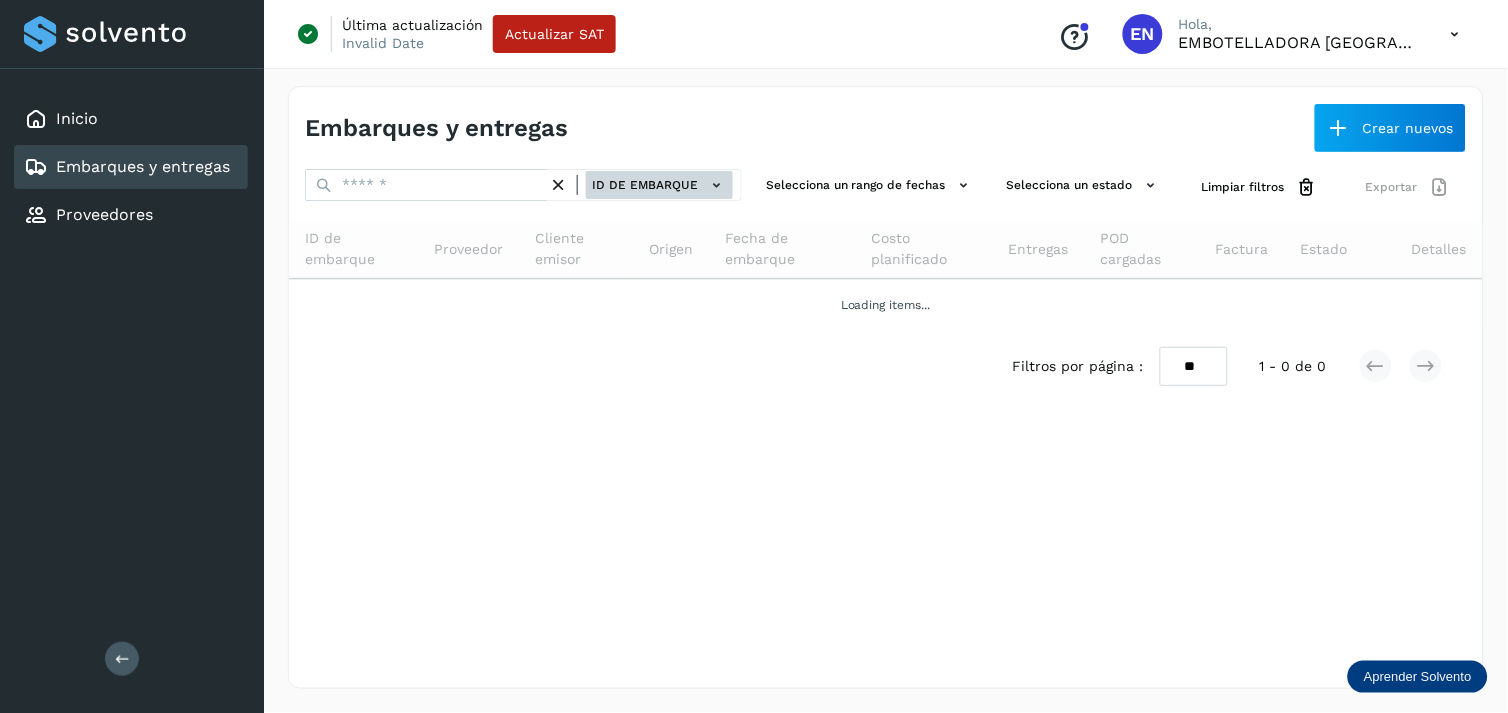 click on "ID de embarque" 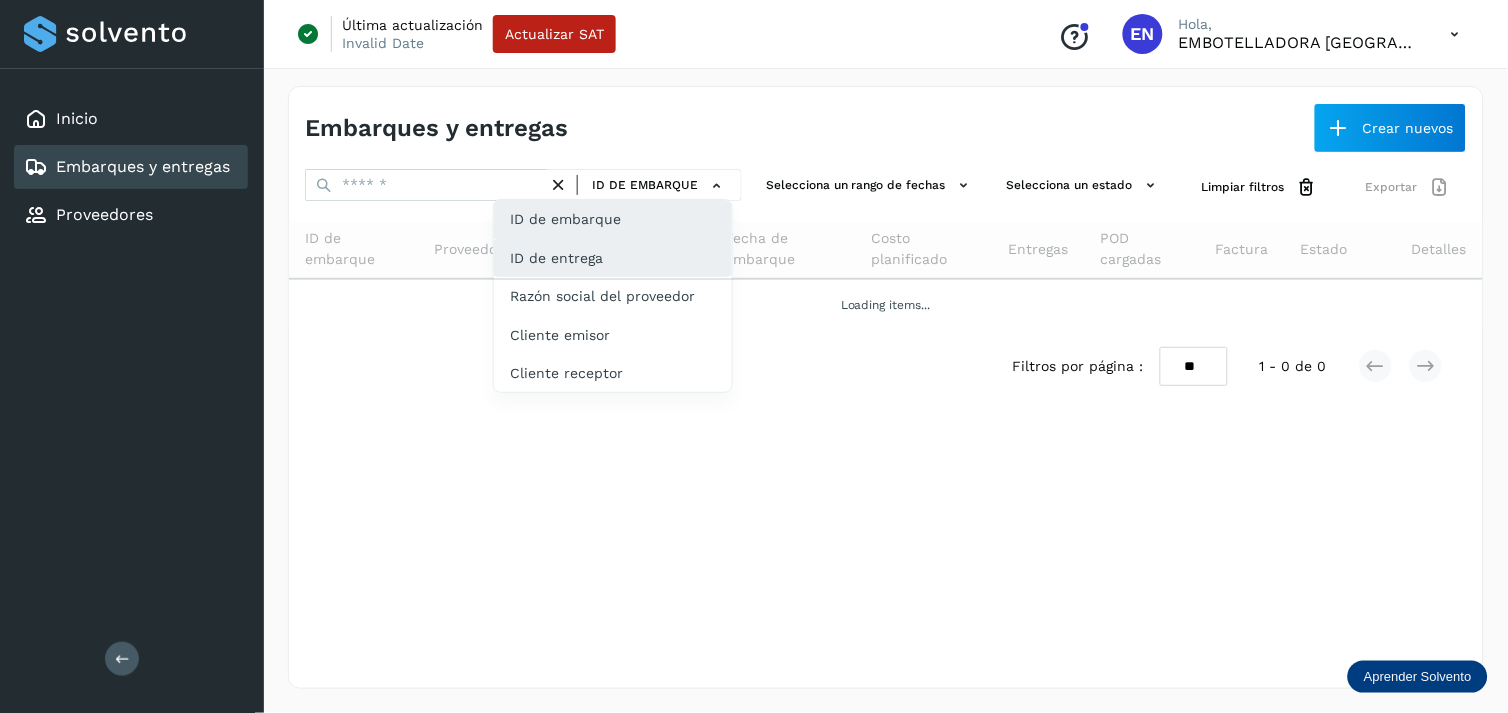 click on "ID de entrega" 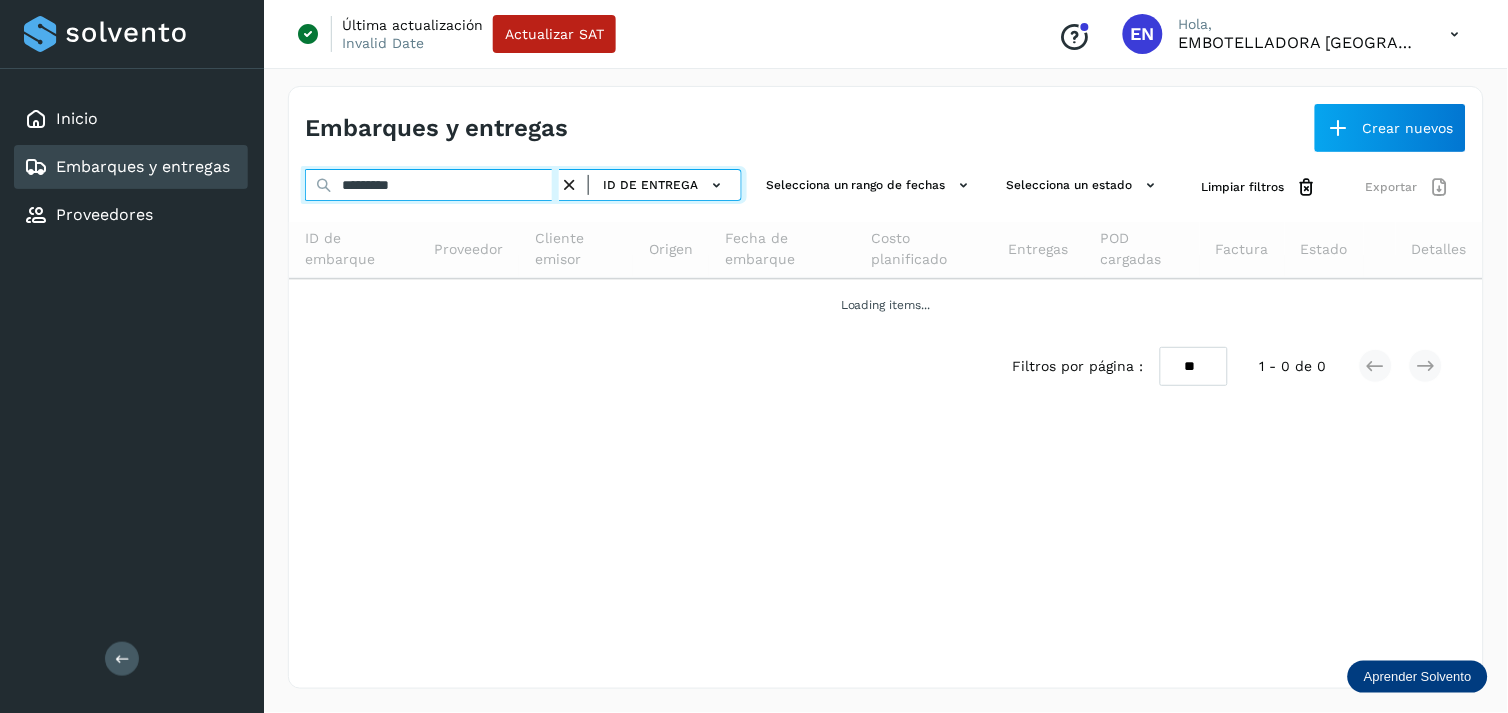click on "*********" at bounding box center [432, 185] 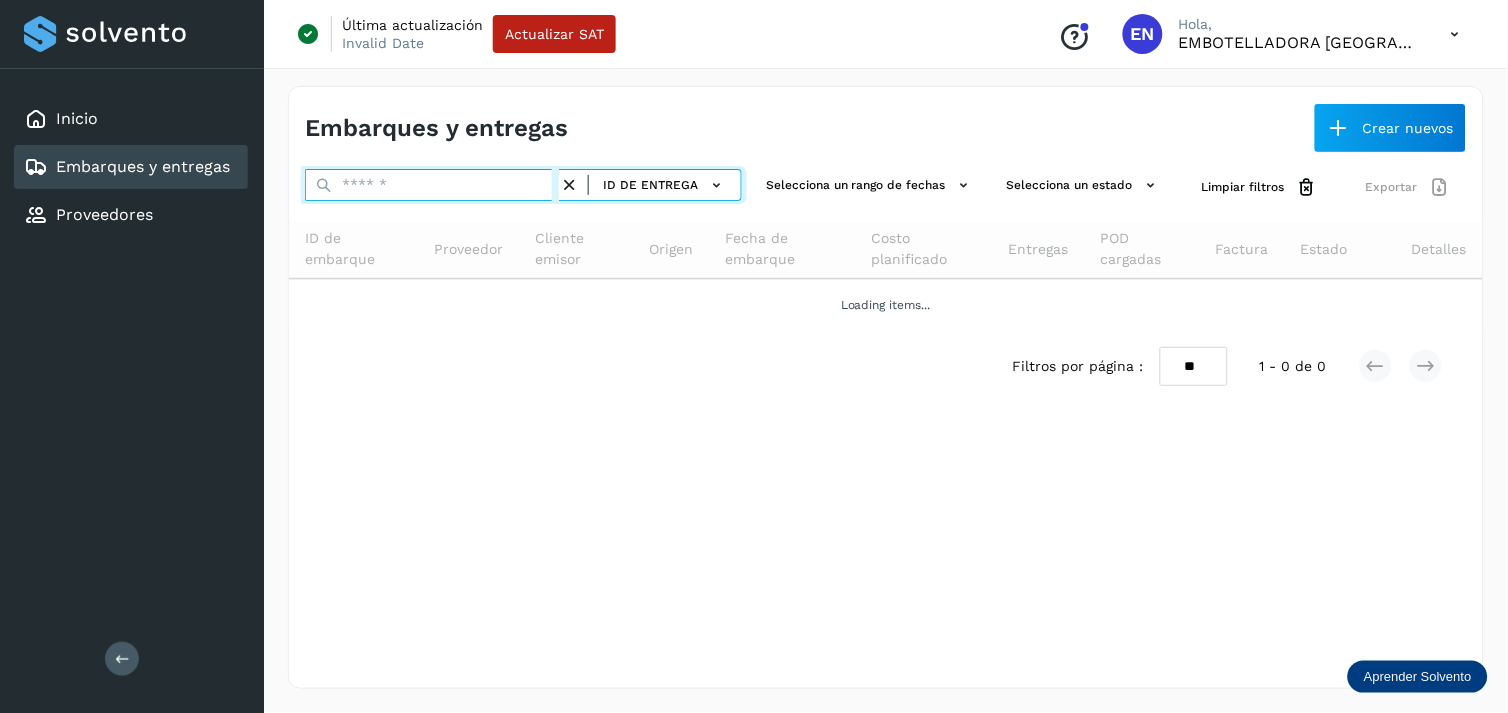 click at bounding box center (432, 185) 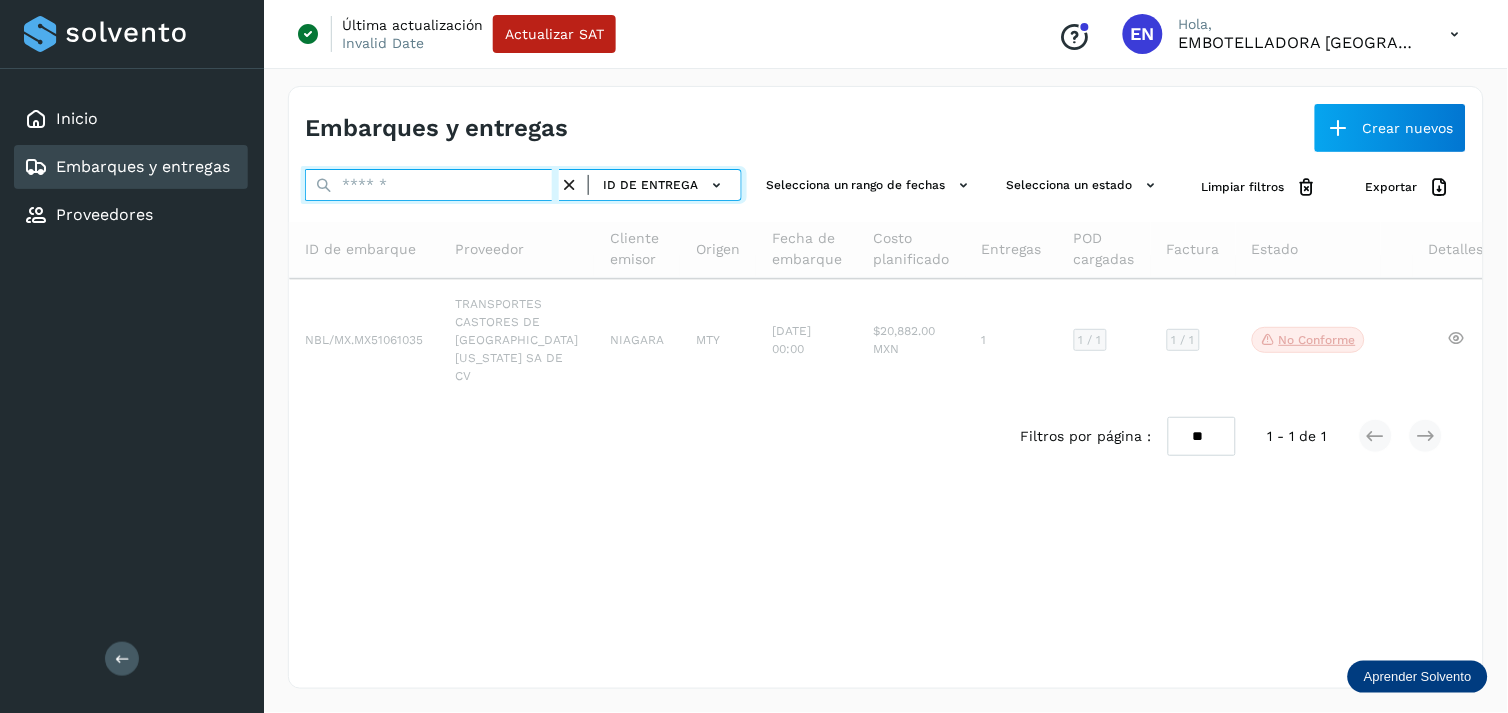 paste on "*********" 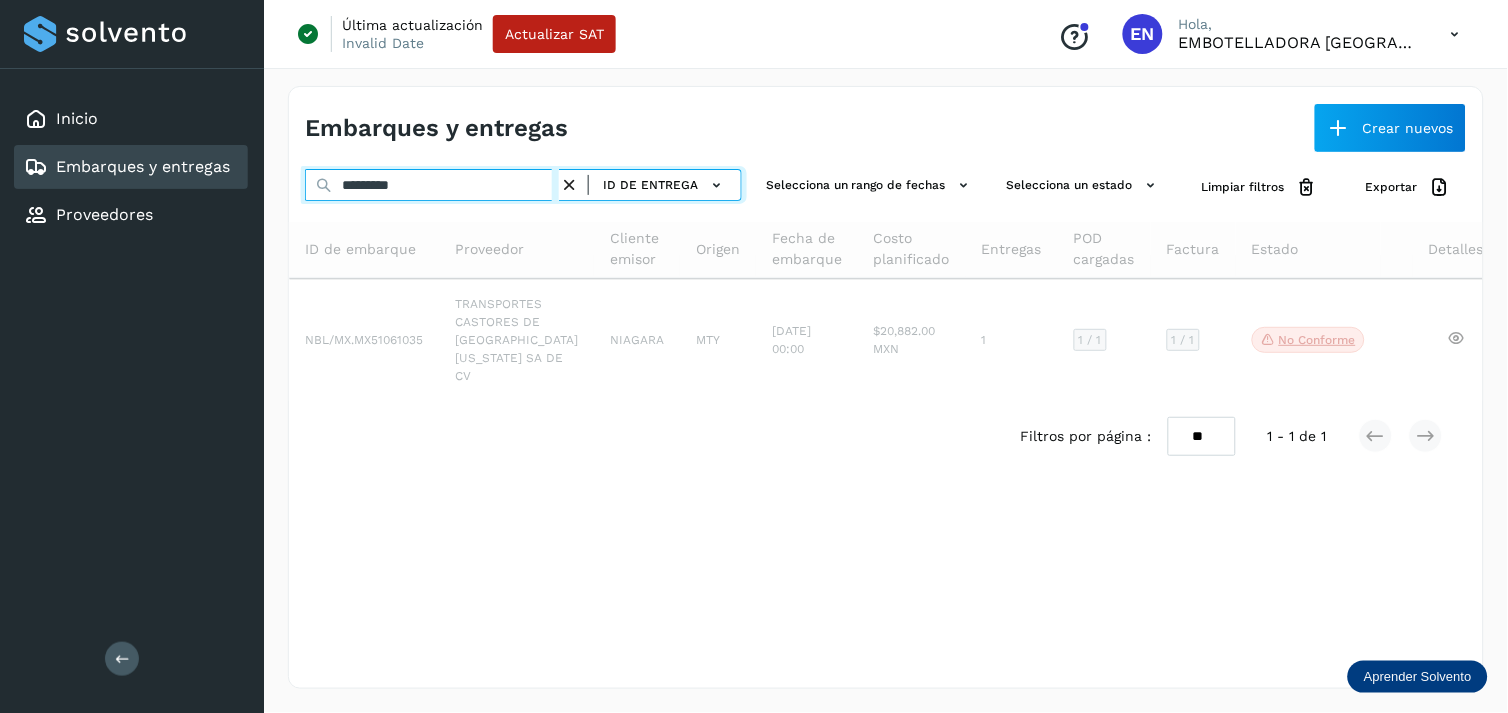 type on "*********" 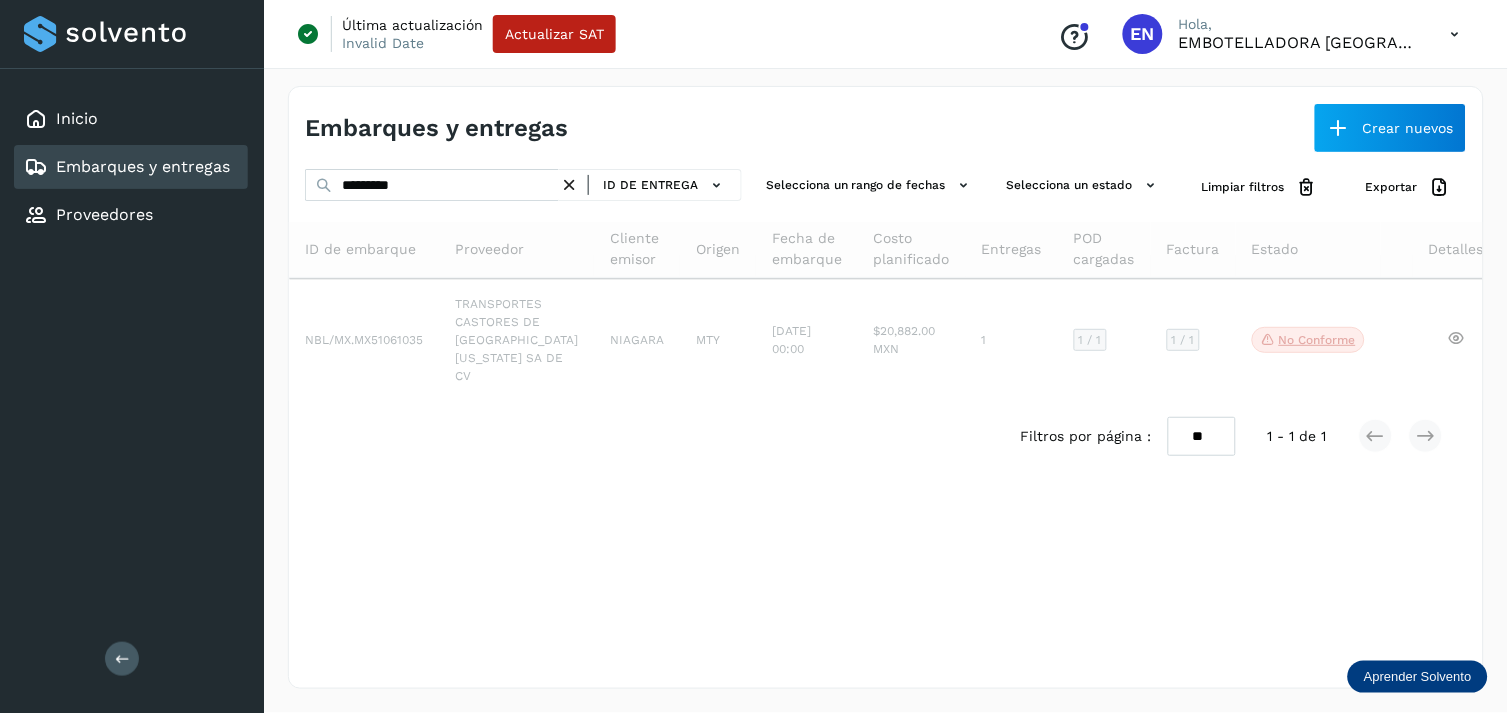 type 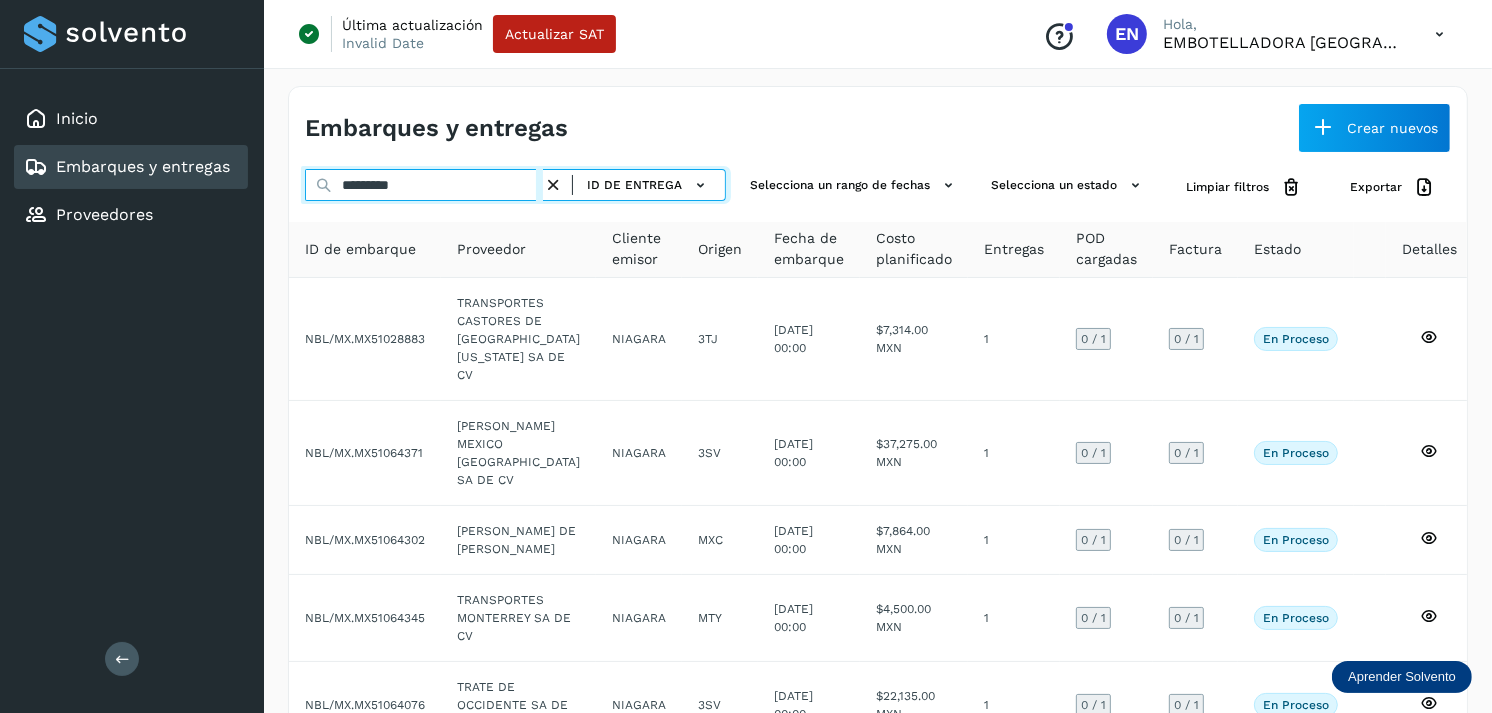 click on "*********" at bounding box center (424, 185) 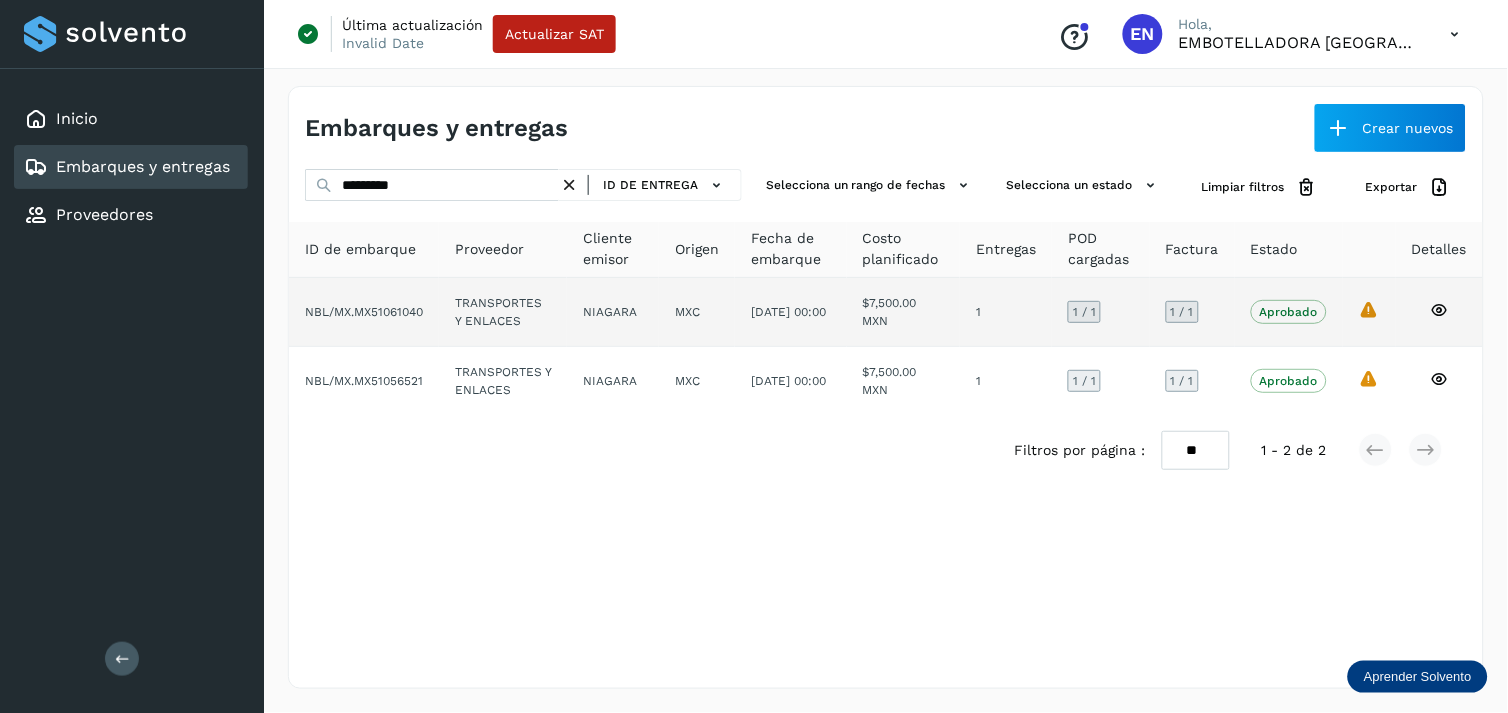 click on "1" 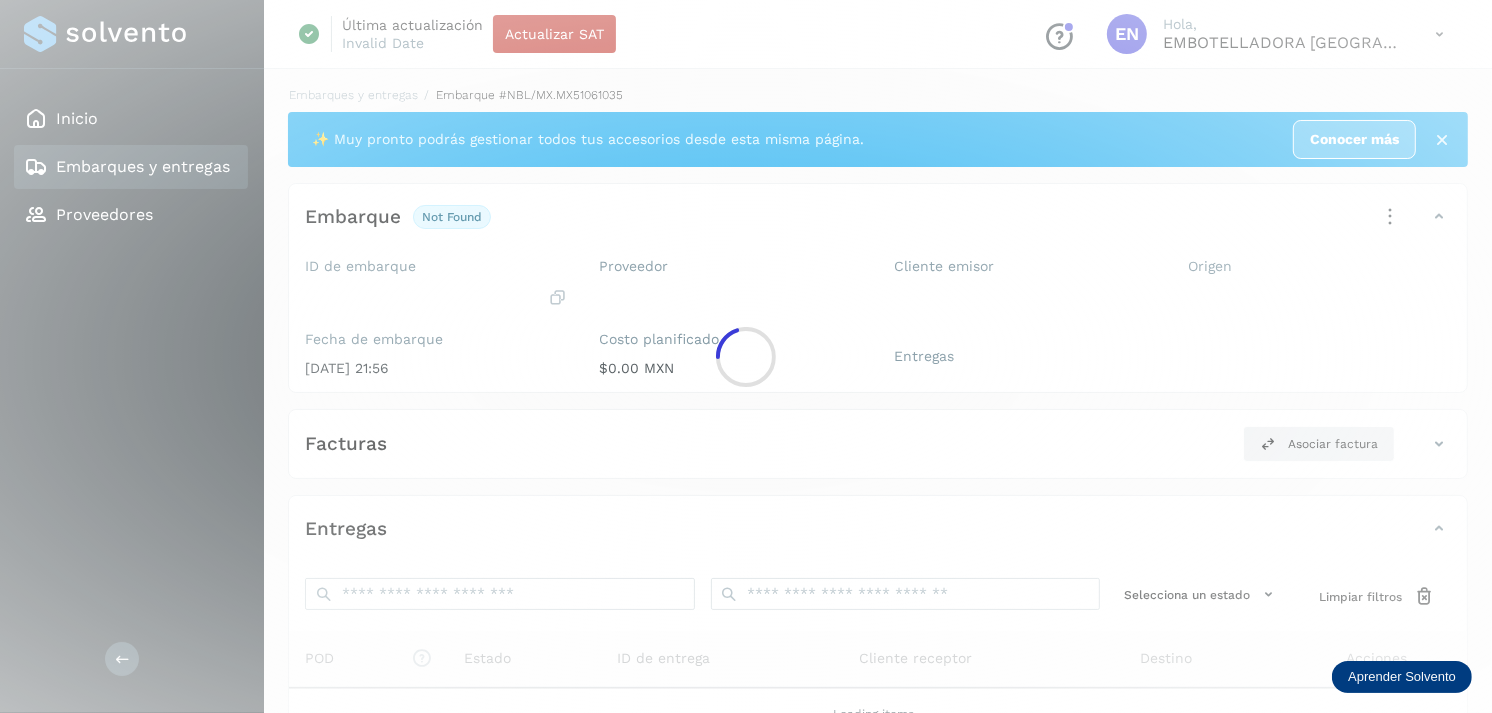 click 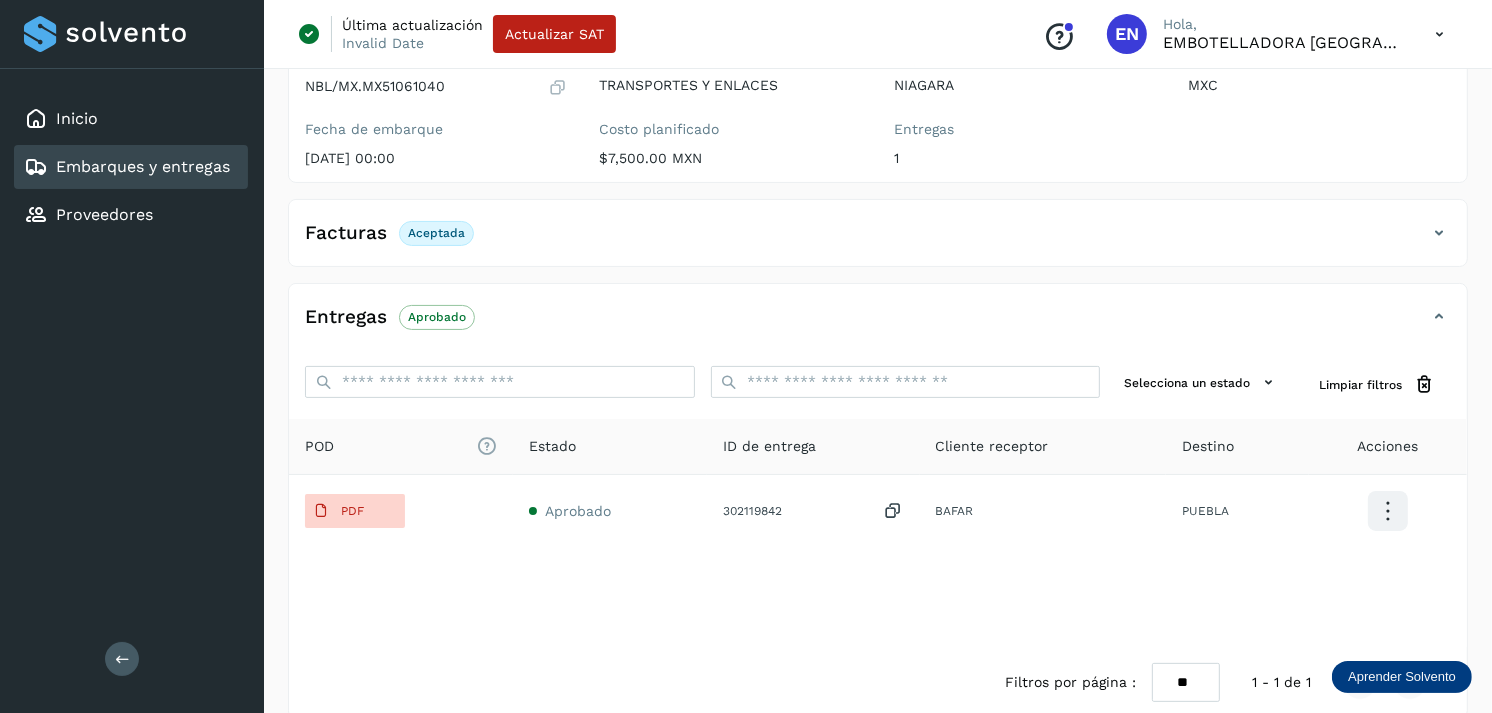 scroll, scrollTop: 284, scrollLeft: 0, axis: vertical 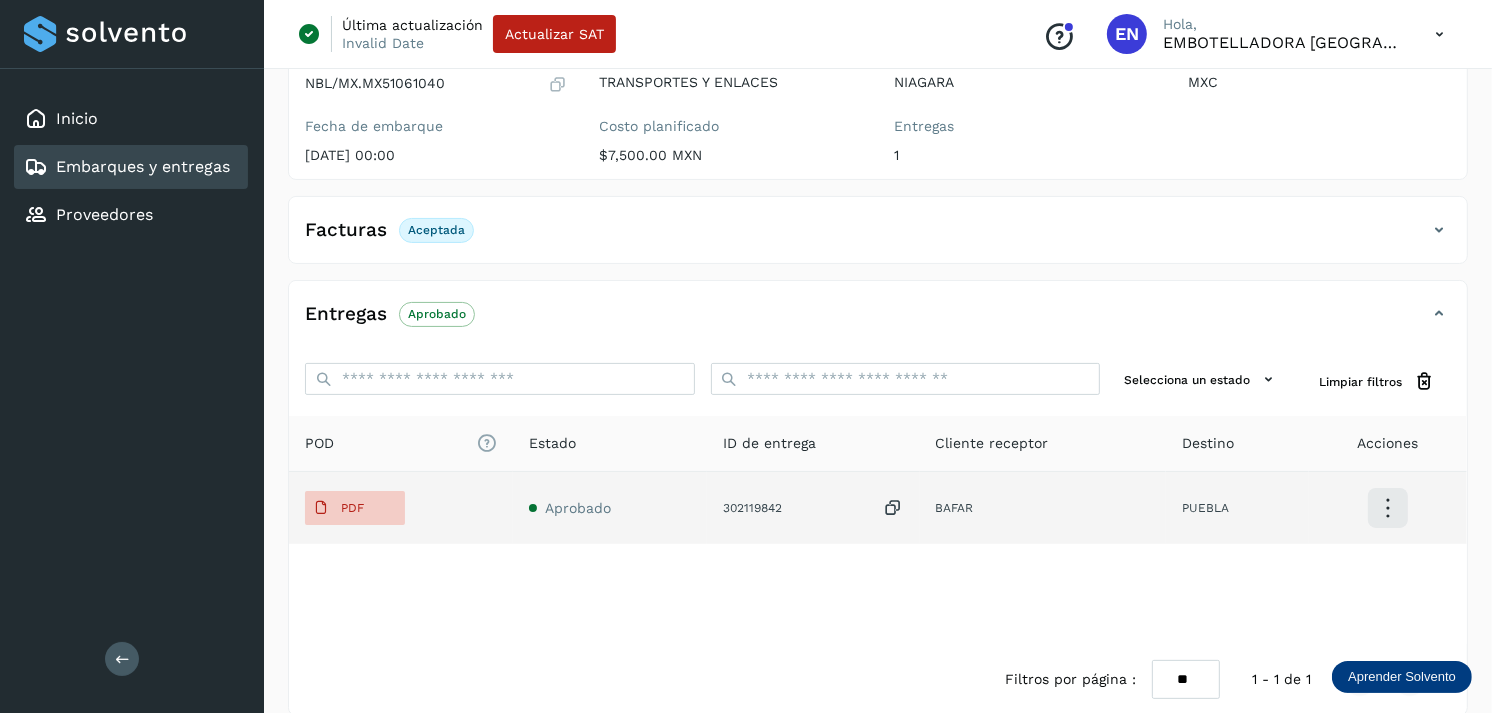 click on "PDF" 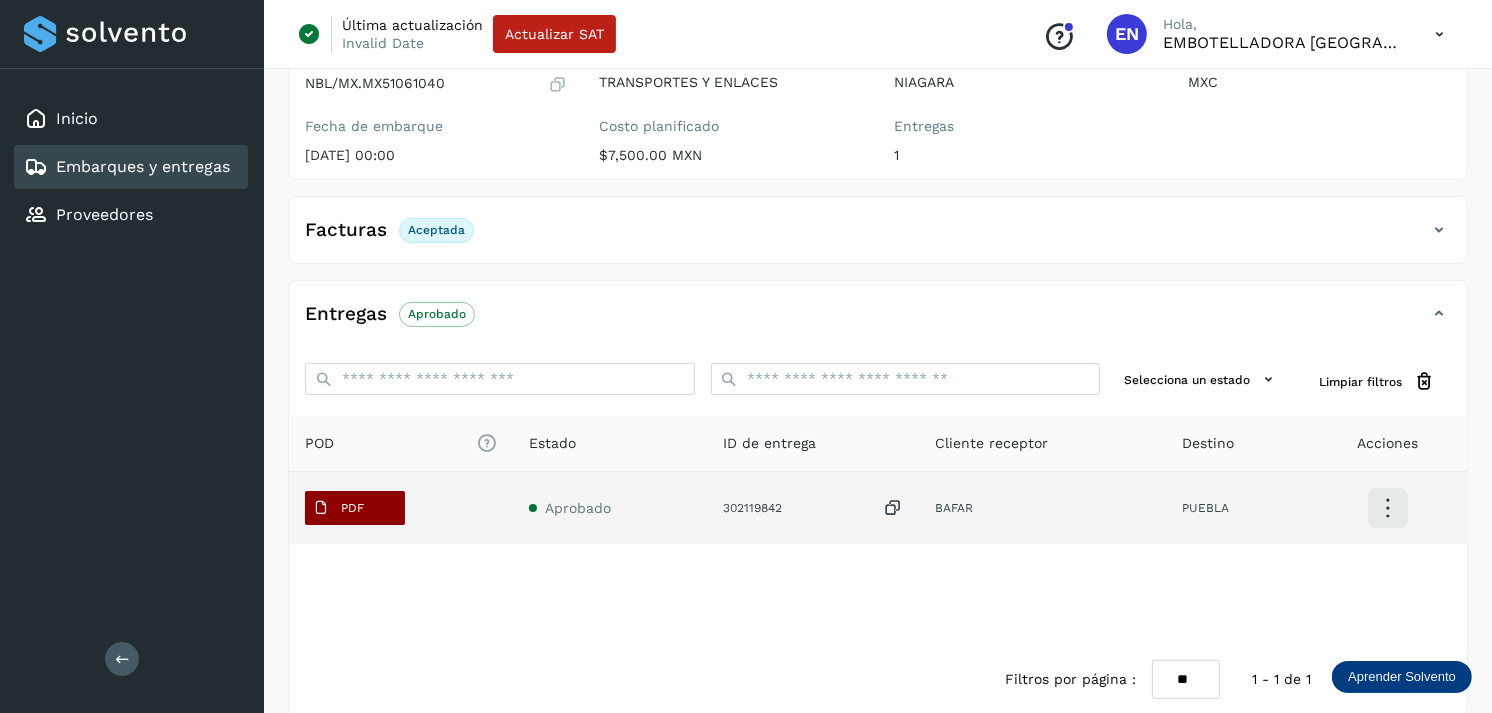 click on "PDF" at bounding box center (338, 508) 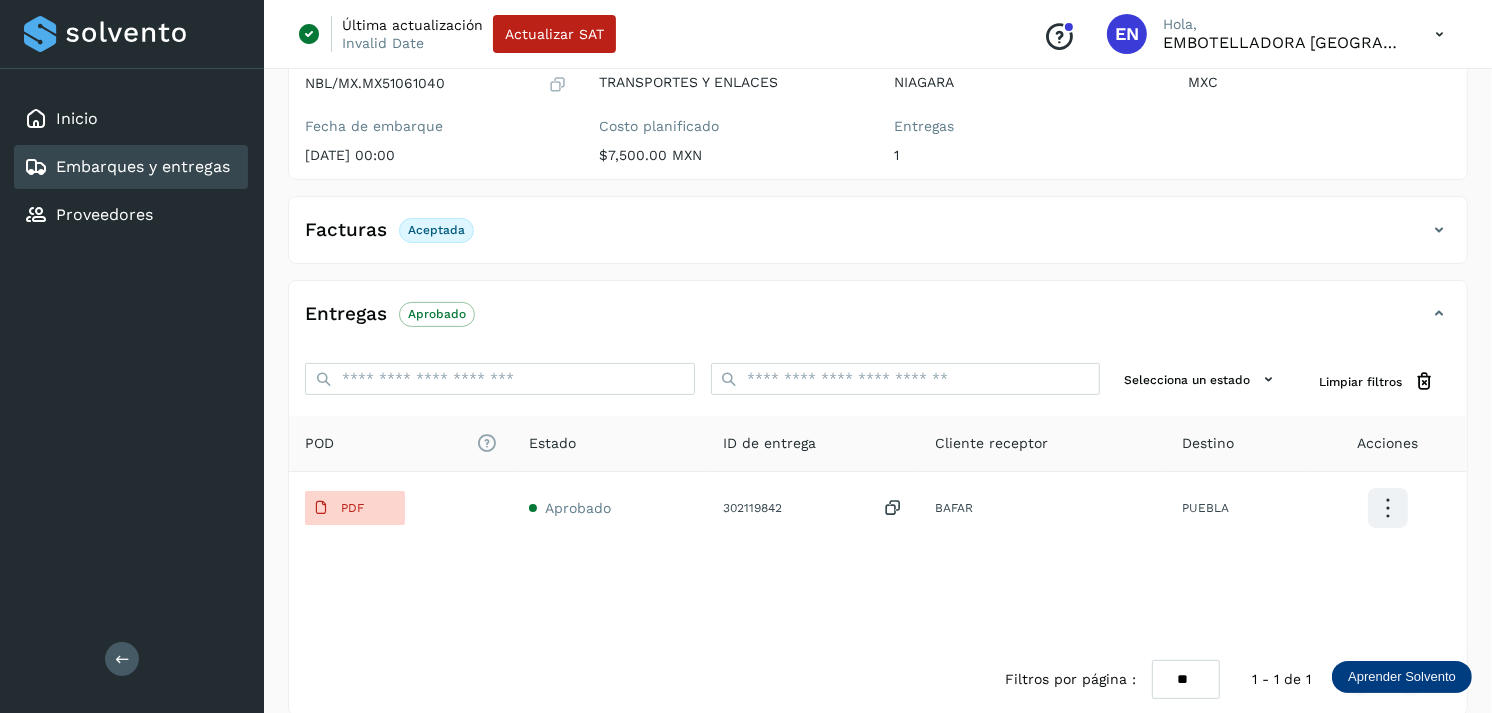 click on "Embarques y entregas" at bounding box center [143, 166] 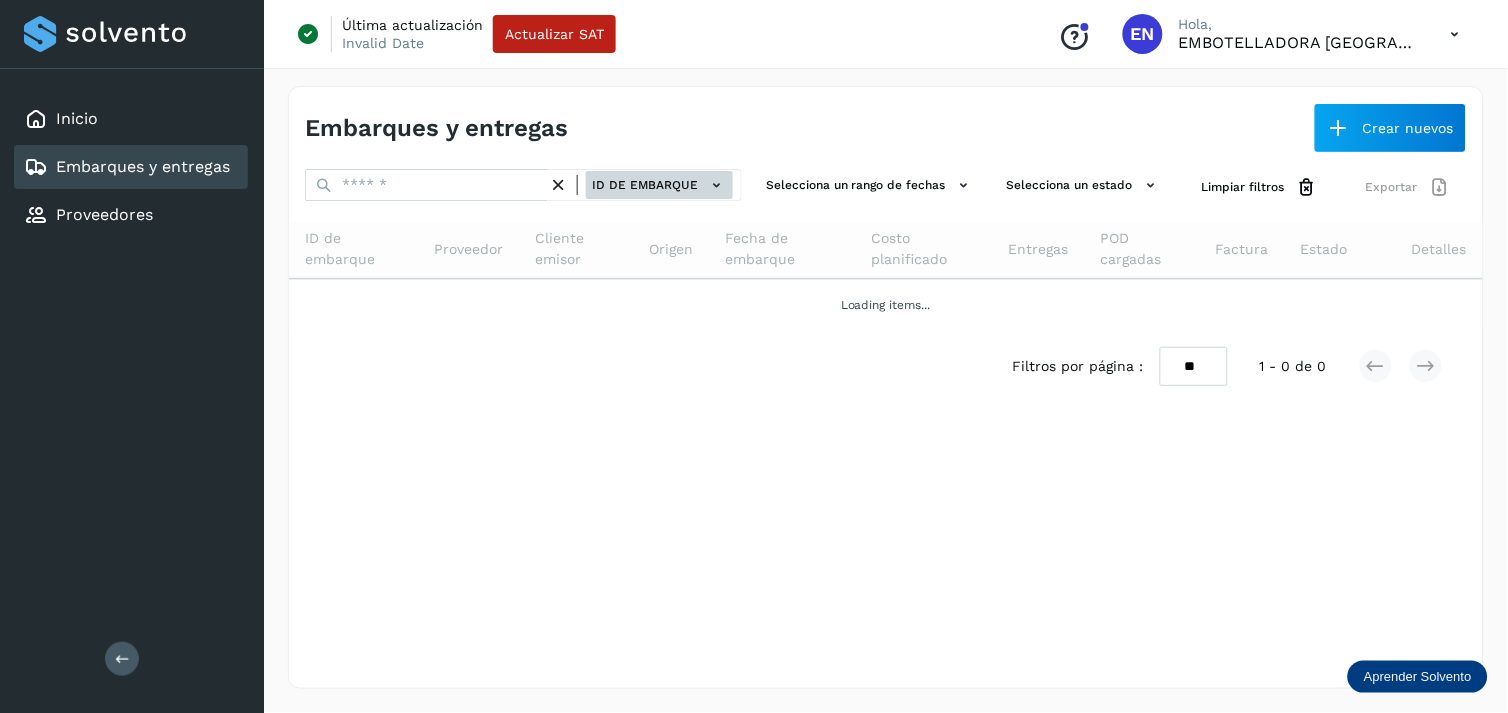 click on "ID de embarque" at bounding box center (659, 185) 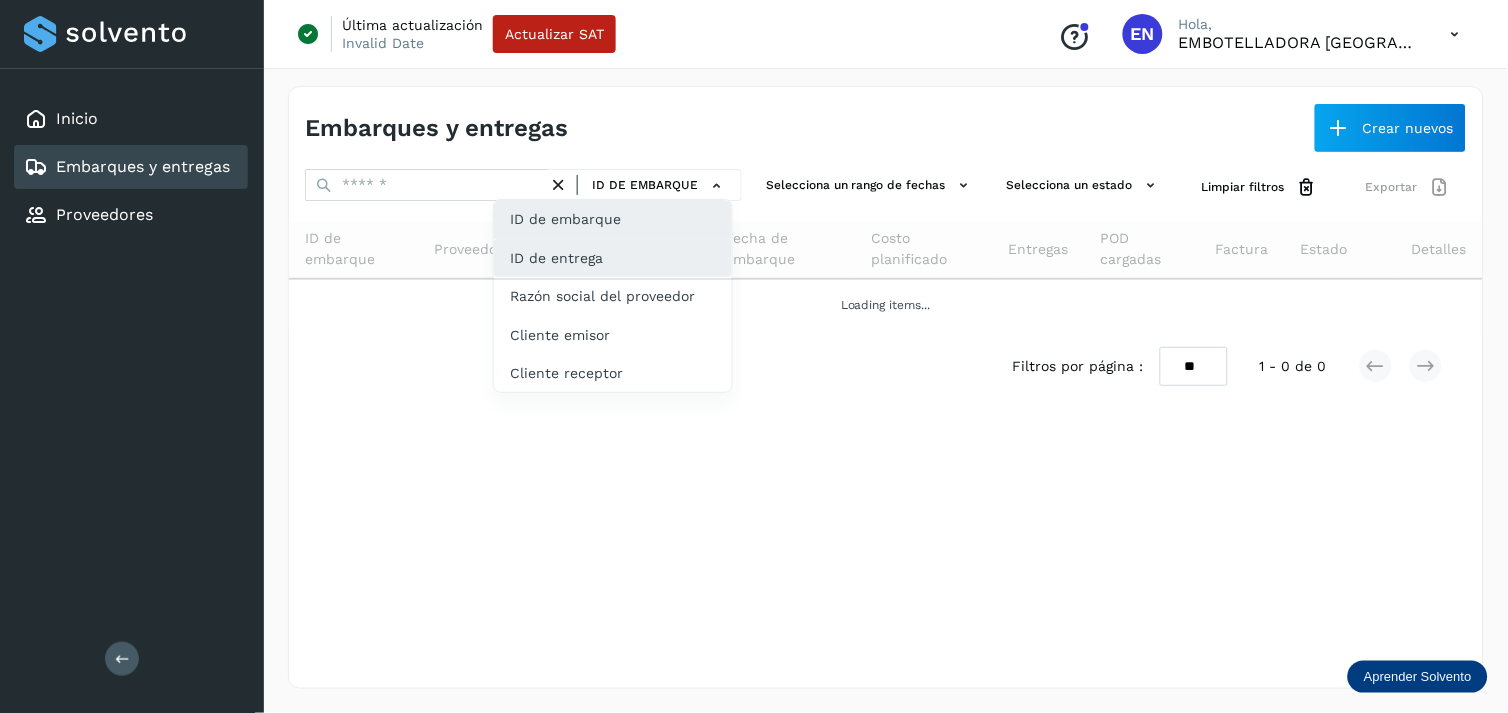 click on "ID de entrega" 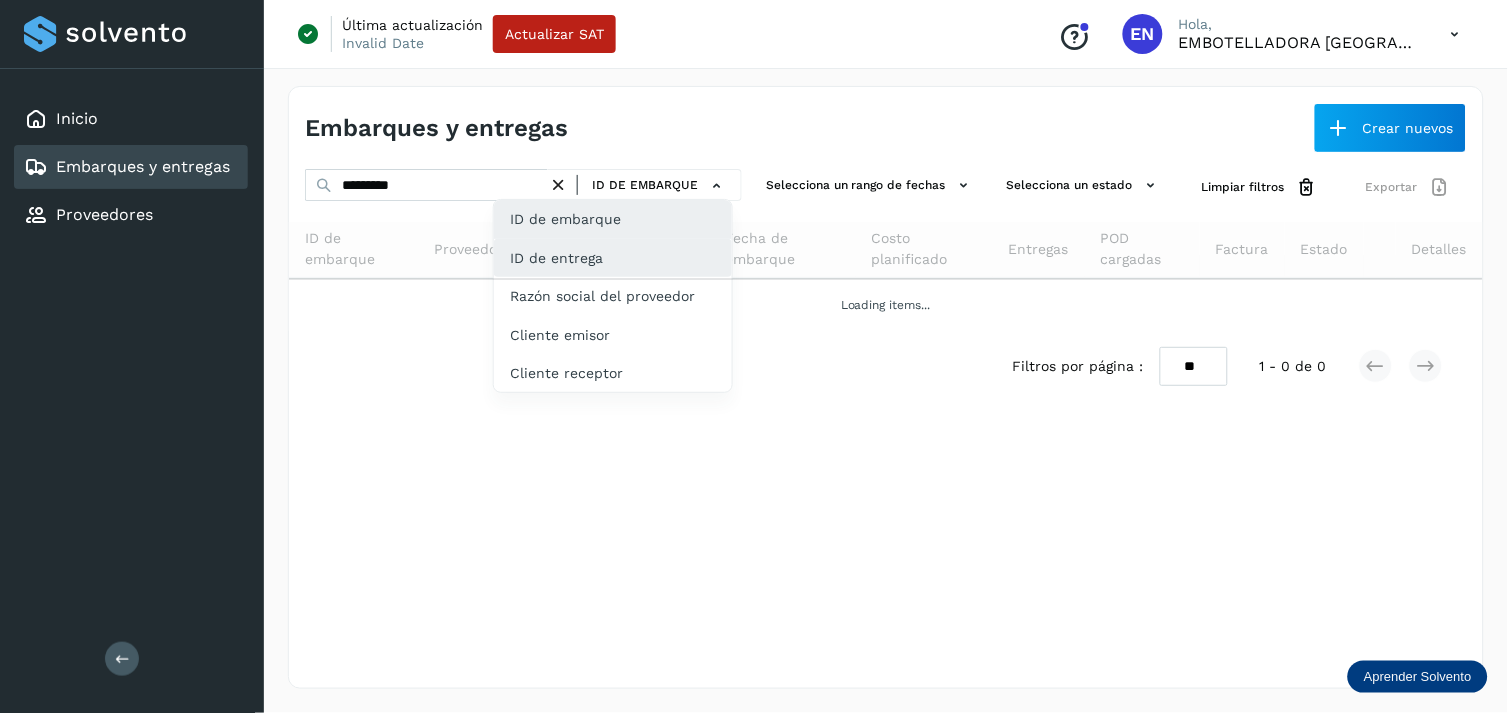 click on "ID de entrega" 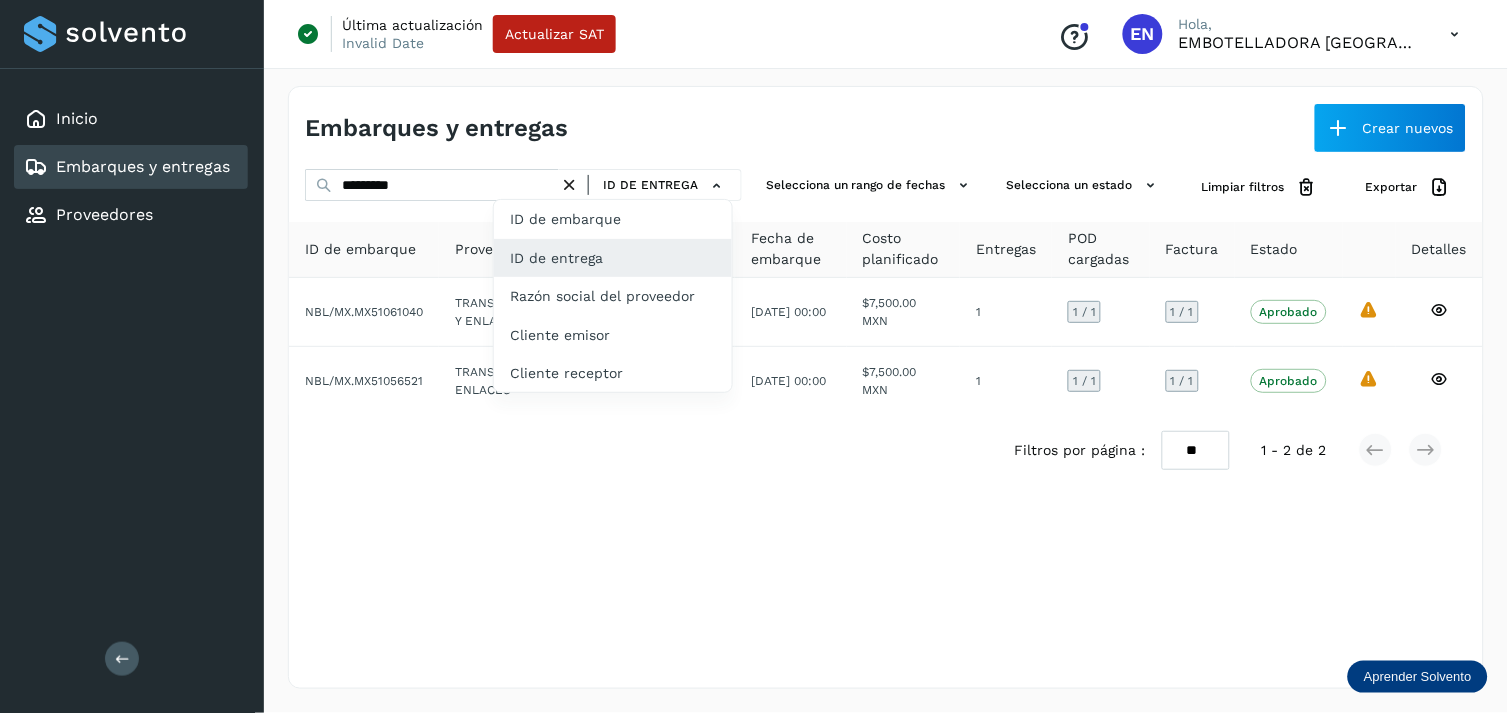 click at bounding box center (754, 356) 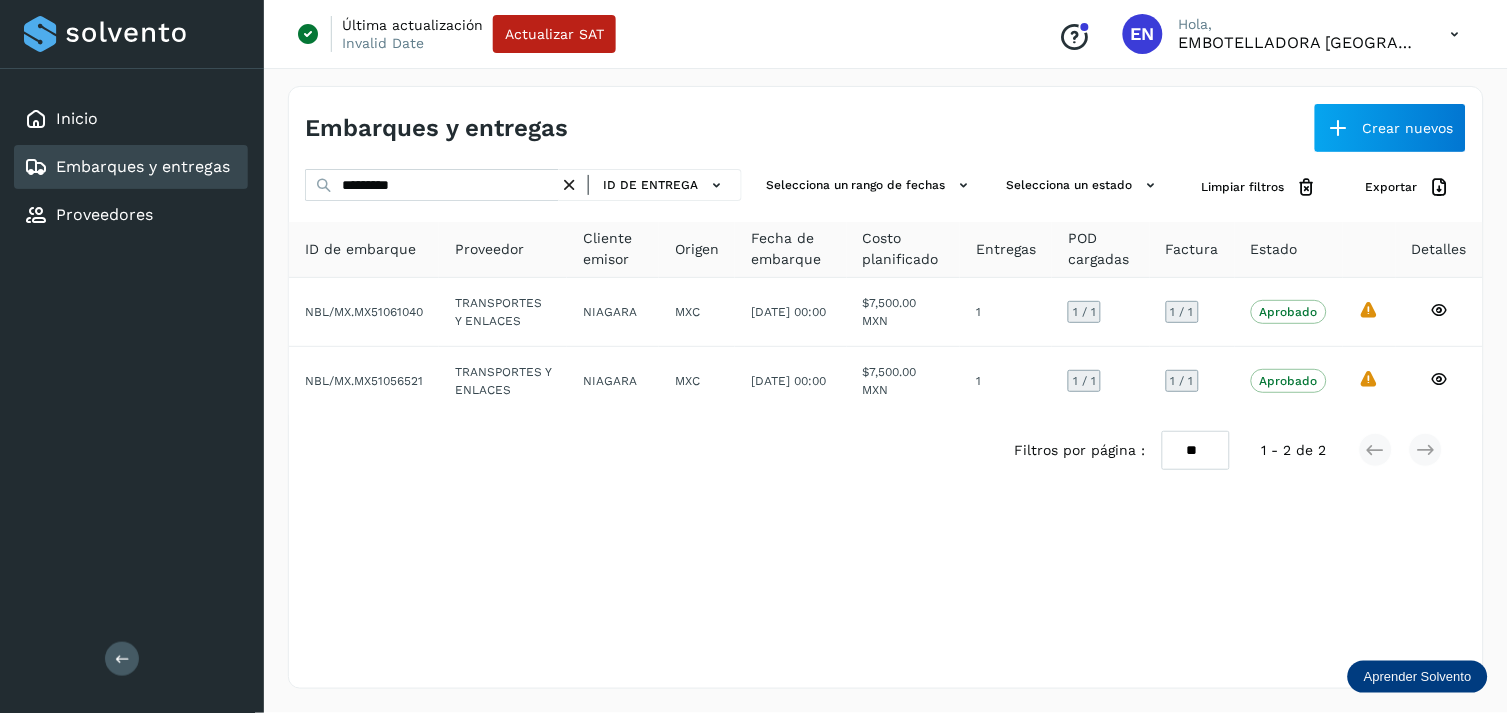 drag, startPoint x: 462, startPoint y: 196, endPoint x: 451, endPoint y: 195, distance: 11.045361 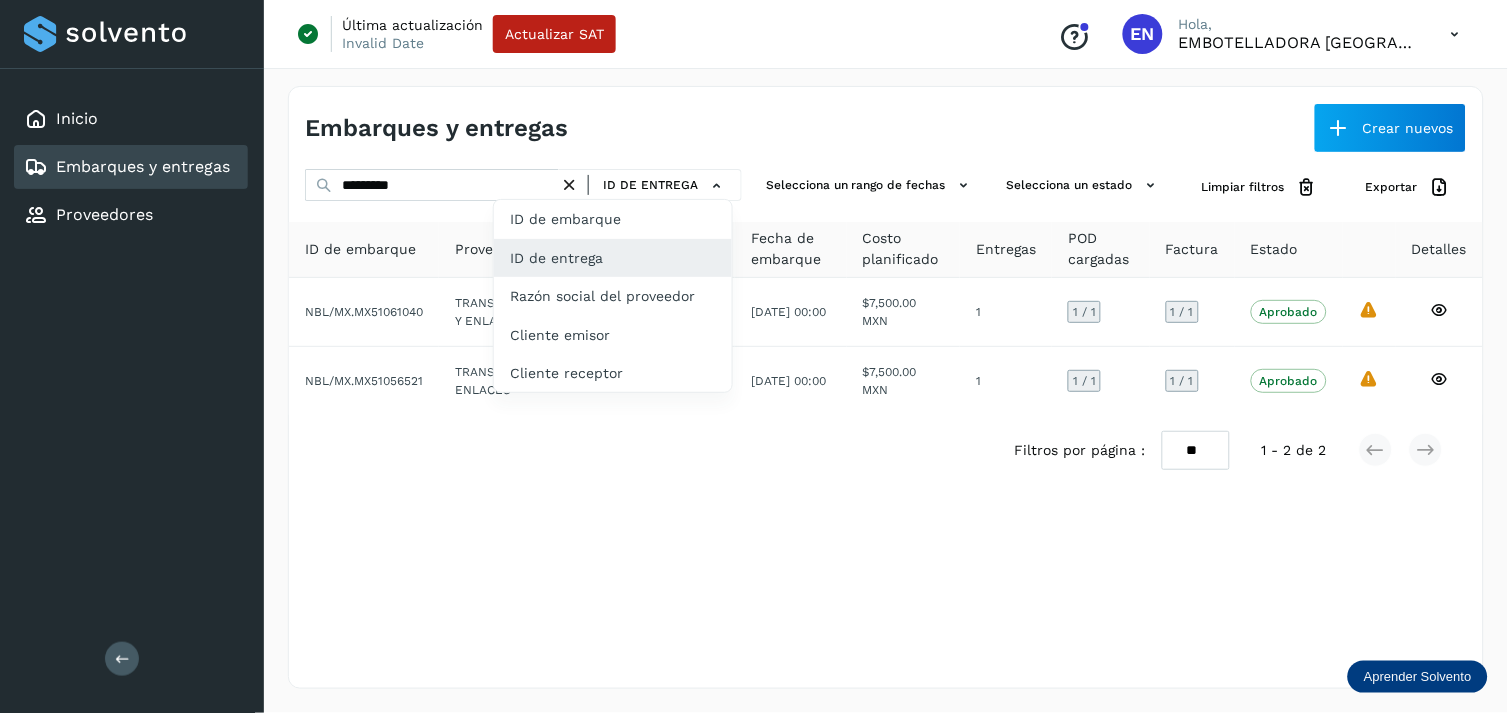 click at bounding box center (754, 356) 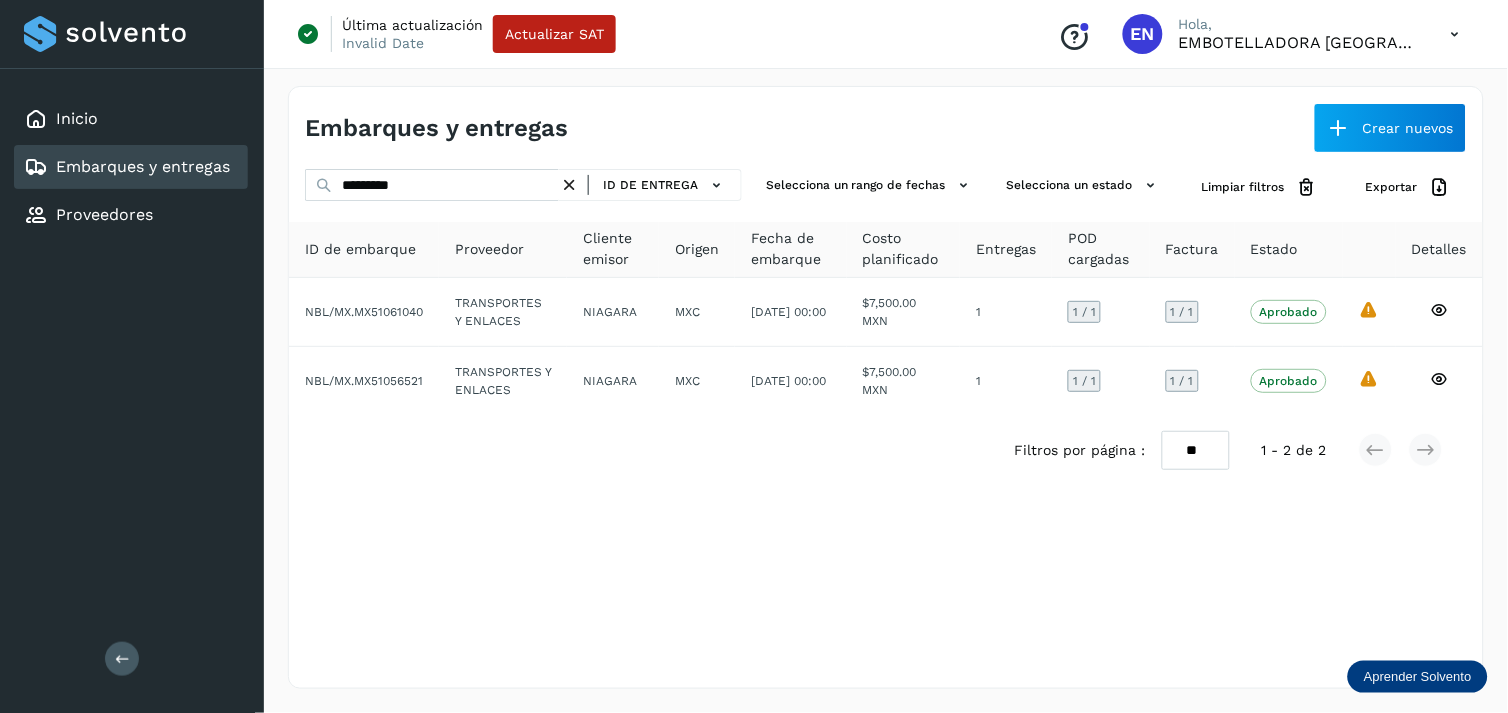 drag, startPoint x: 426, startPoint y: 181, endPoint x: 380, endPoint y: 185, distance: 46.173584 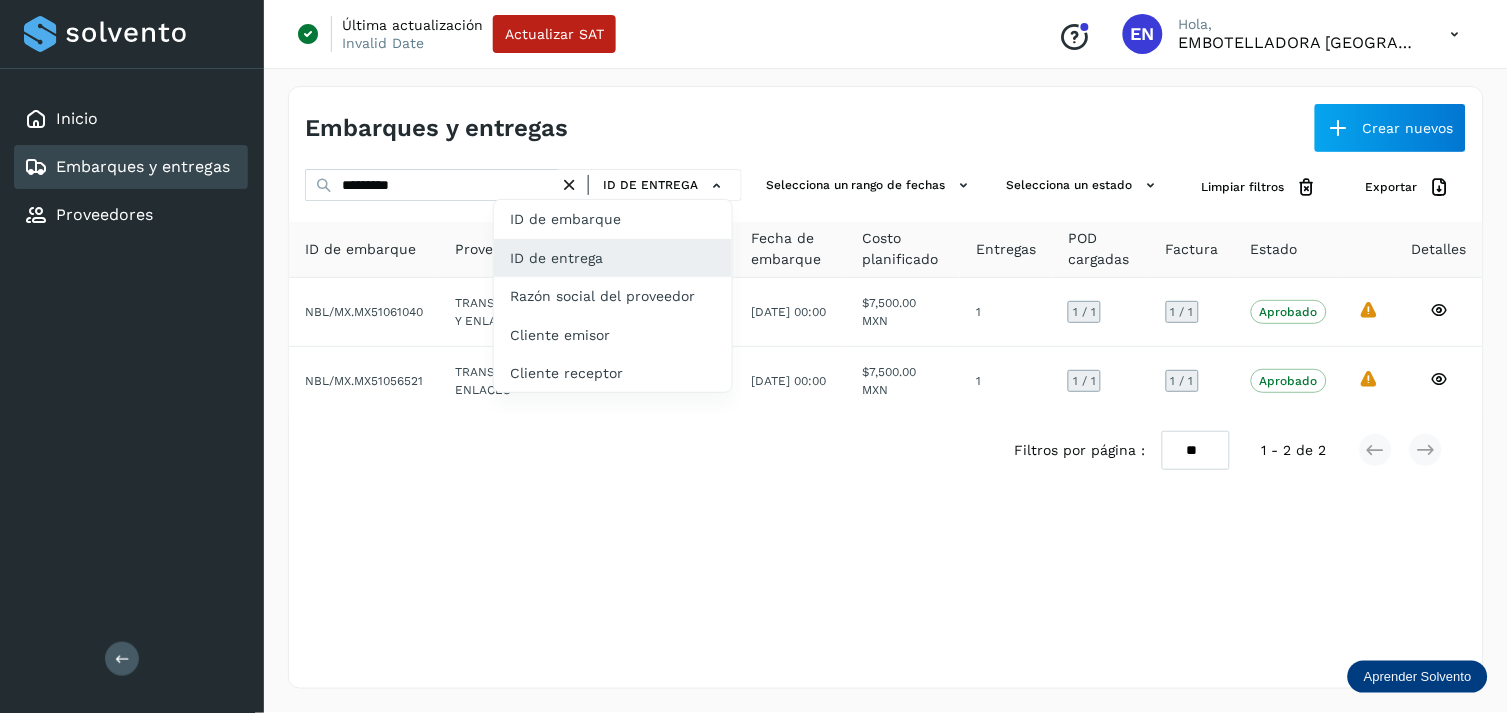 click at bounding box center [754, 356] 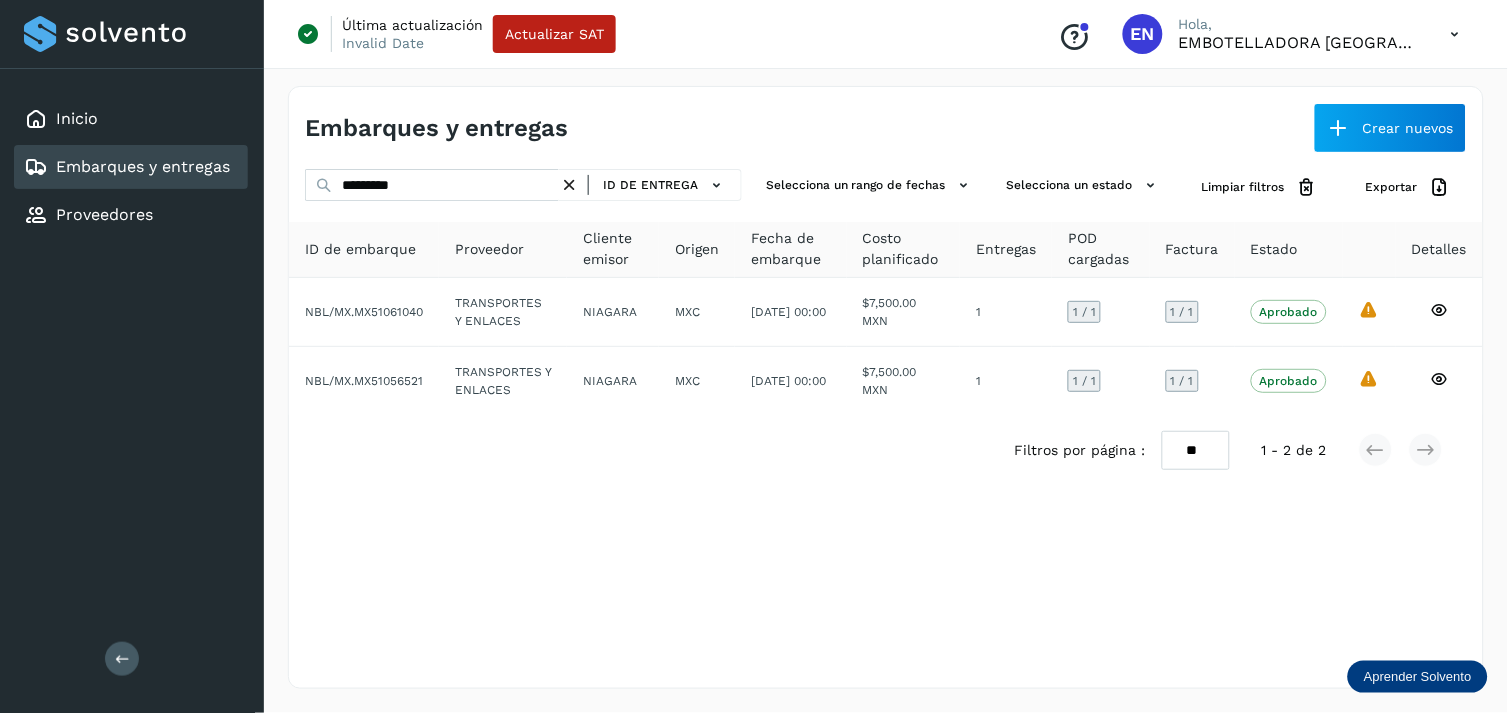 drag, startPoint x: 380, startPoint y: 185, endPoint x: 361, endPoint y: 185, distance: 19 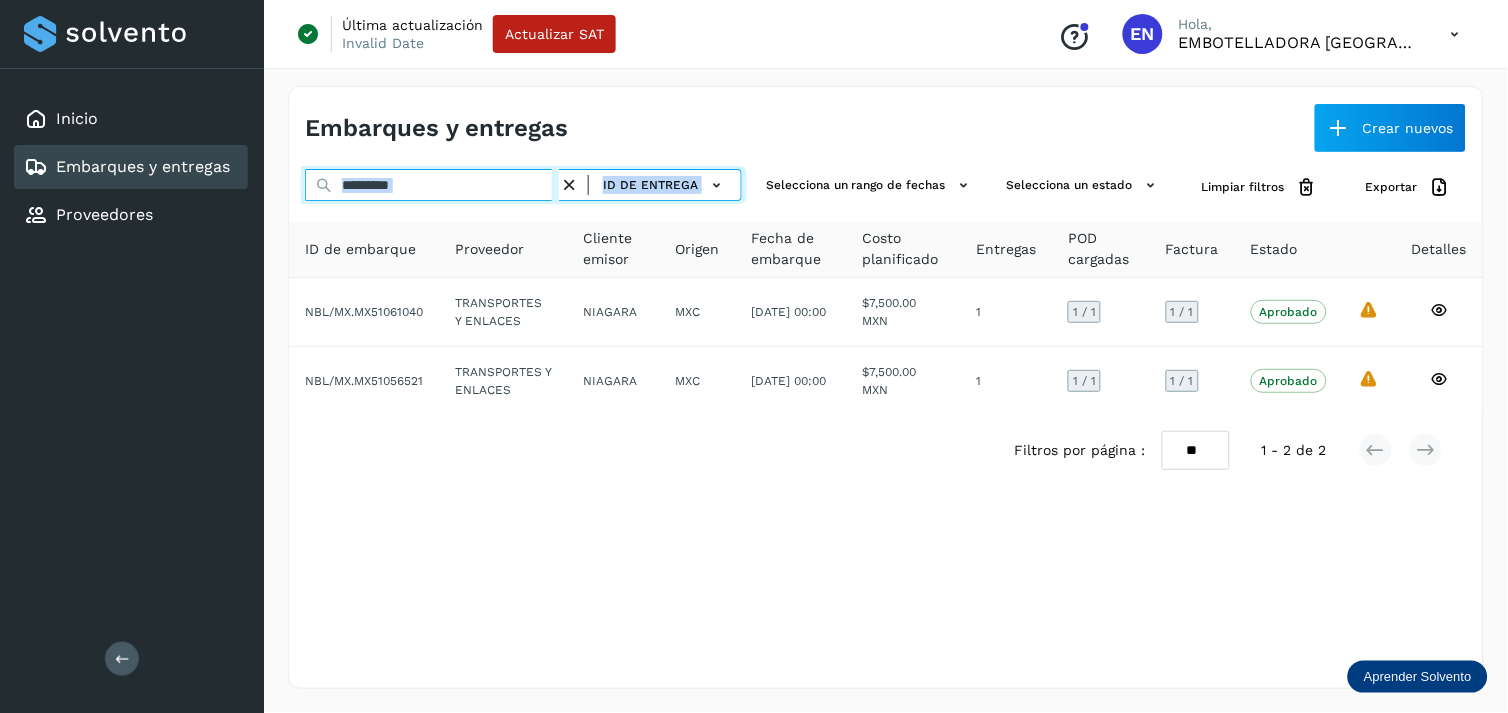 click on "*********" at bounding box center (432, 185) 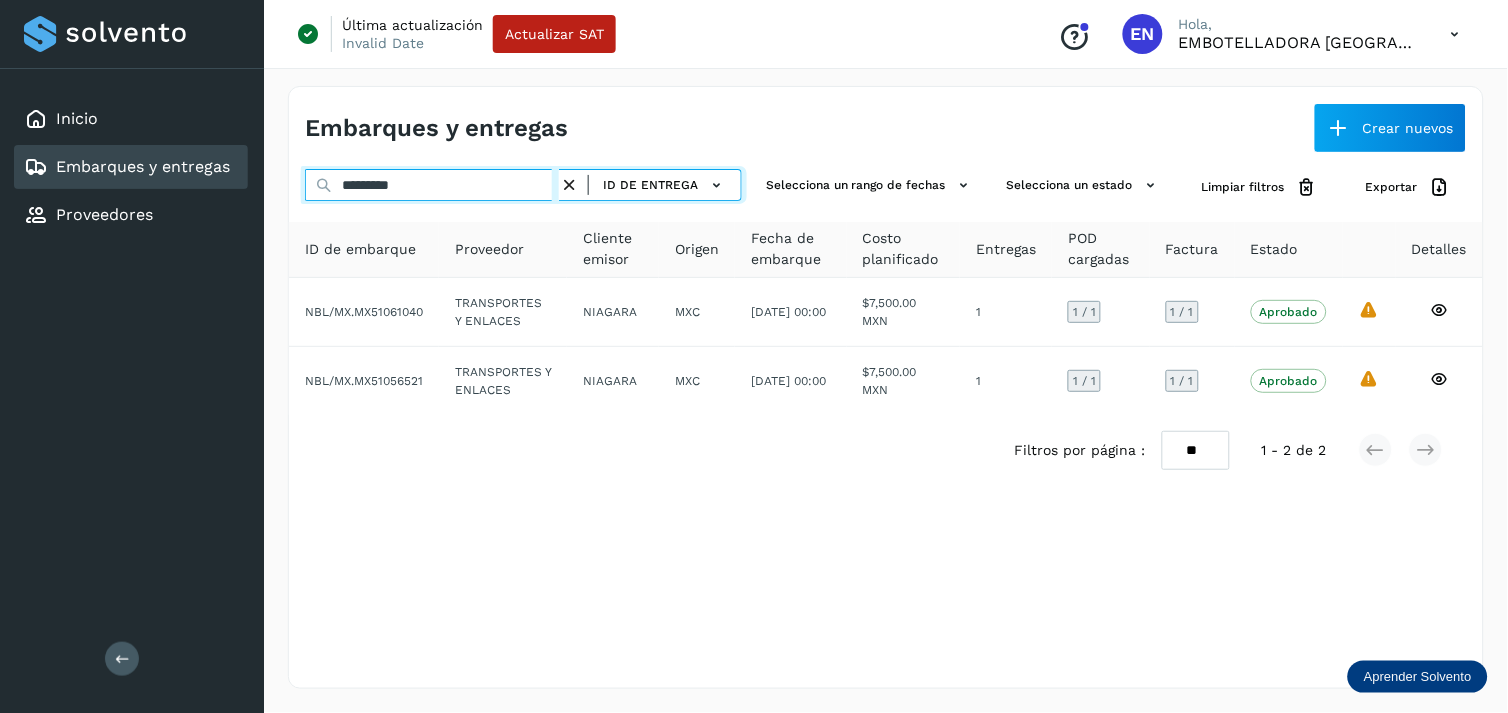 click on "*********" at bounding box center [432, 185] 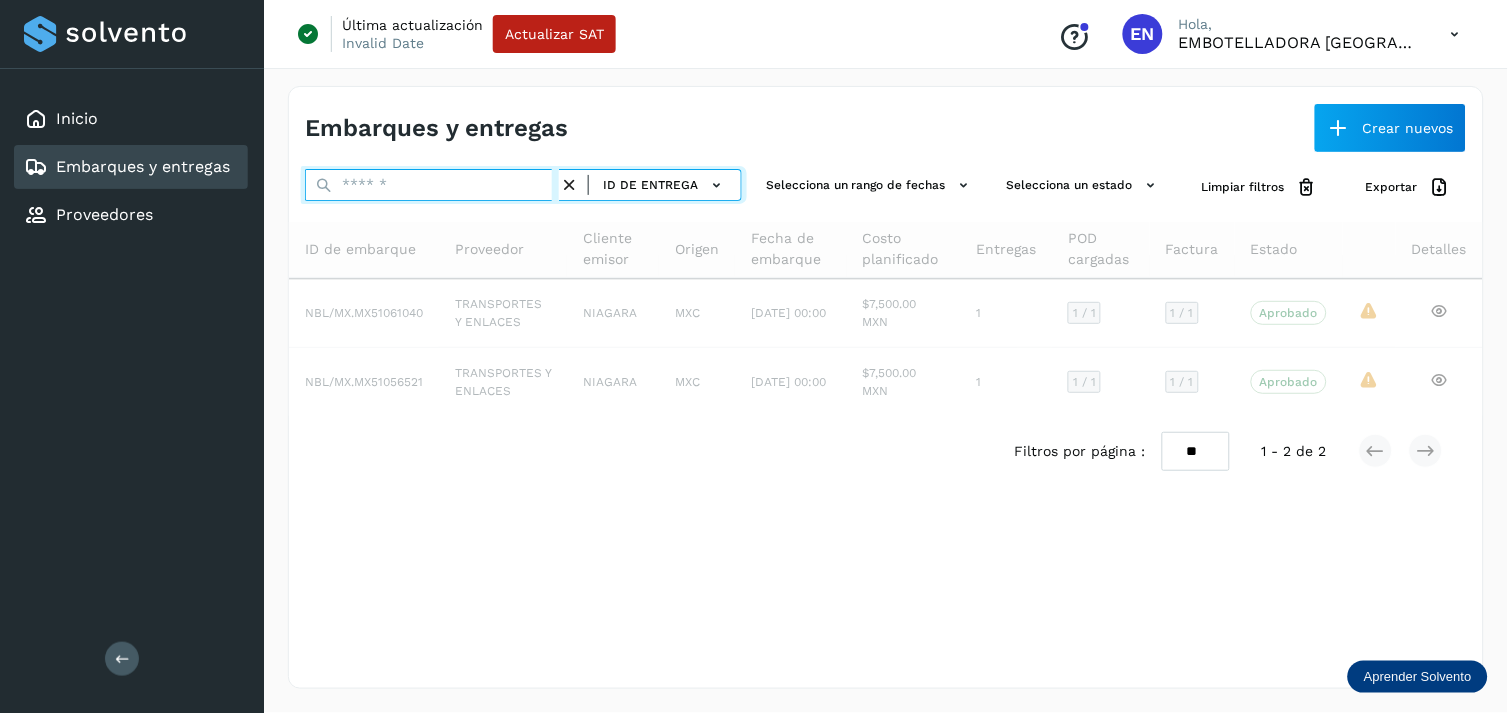 paste on "*********" 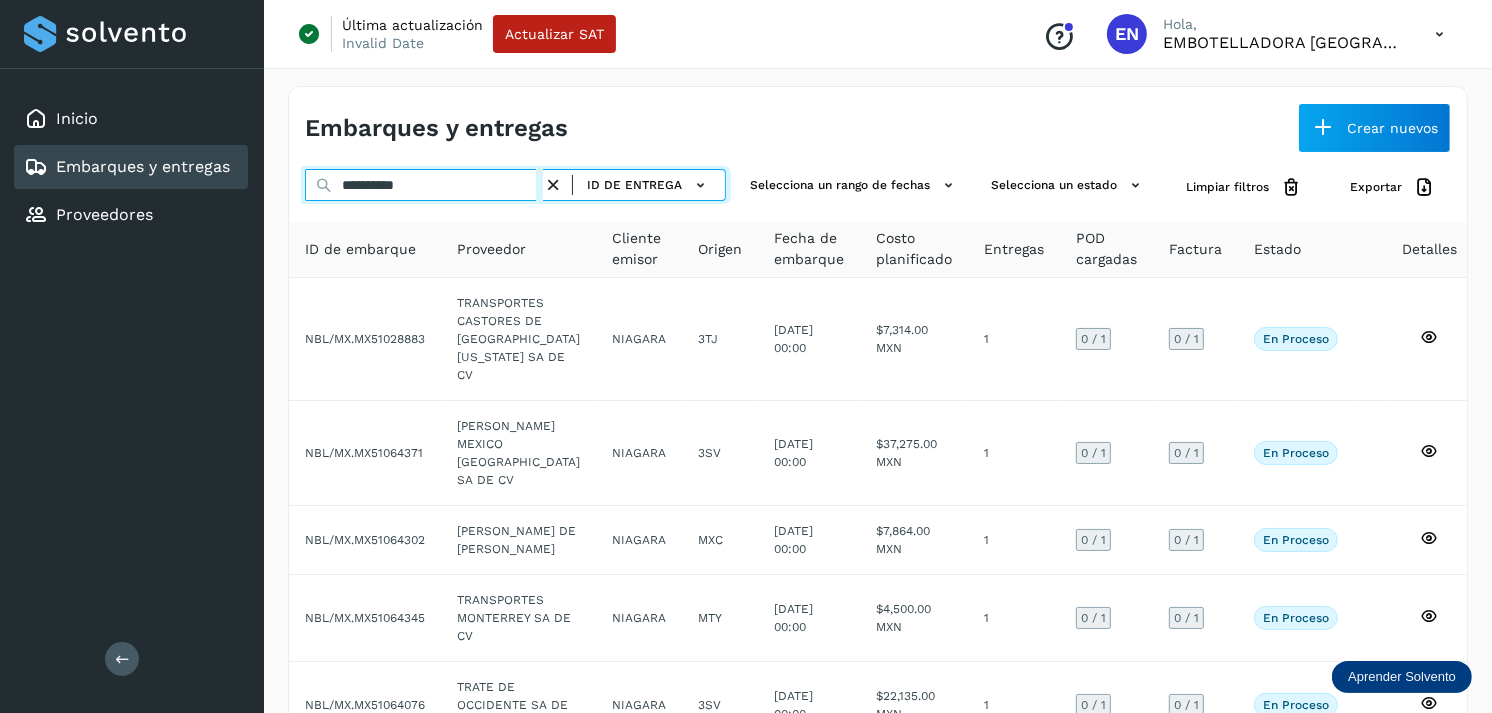 type on "*********" 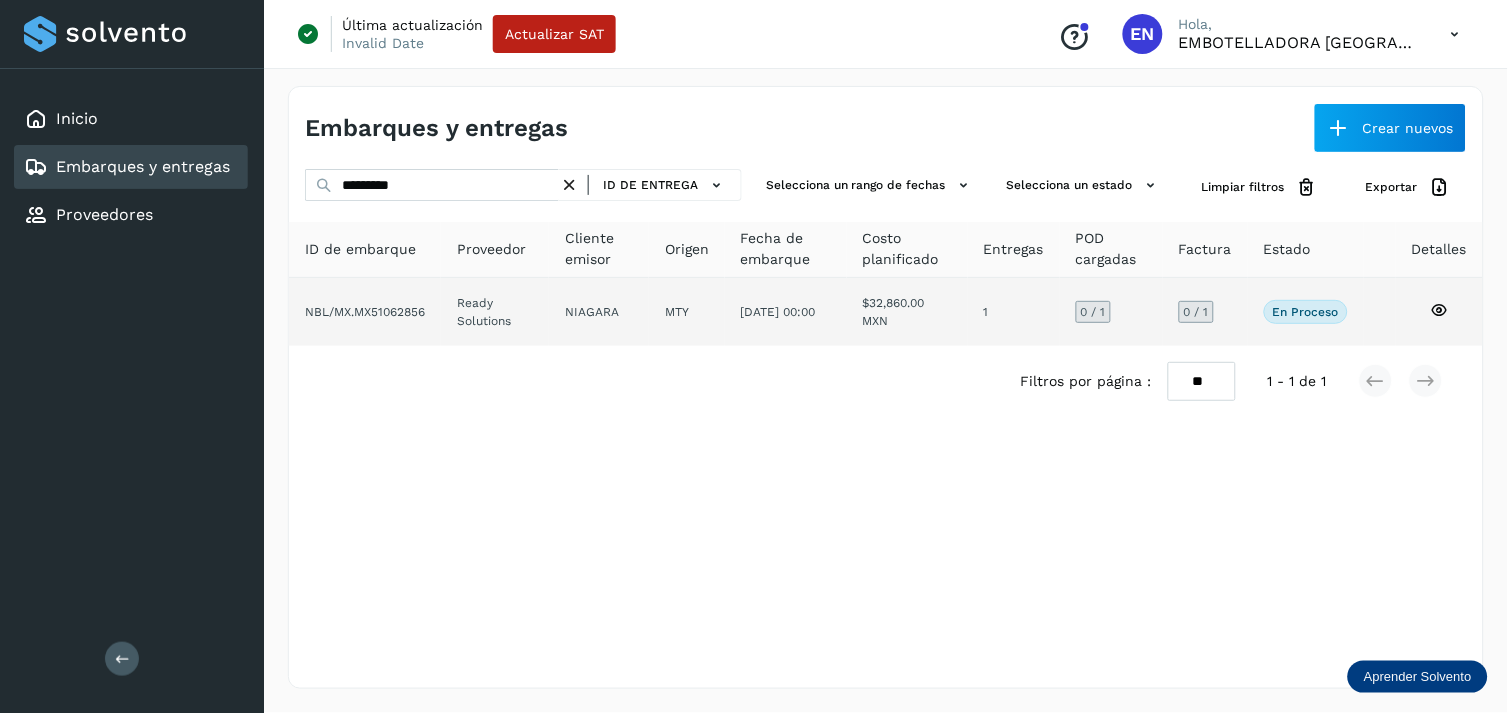 click on "Ready Solutions" 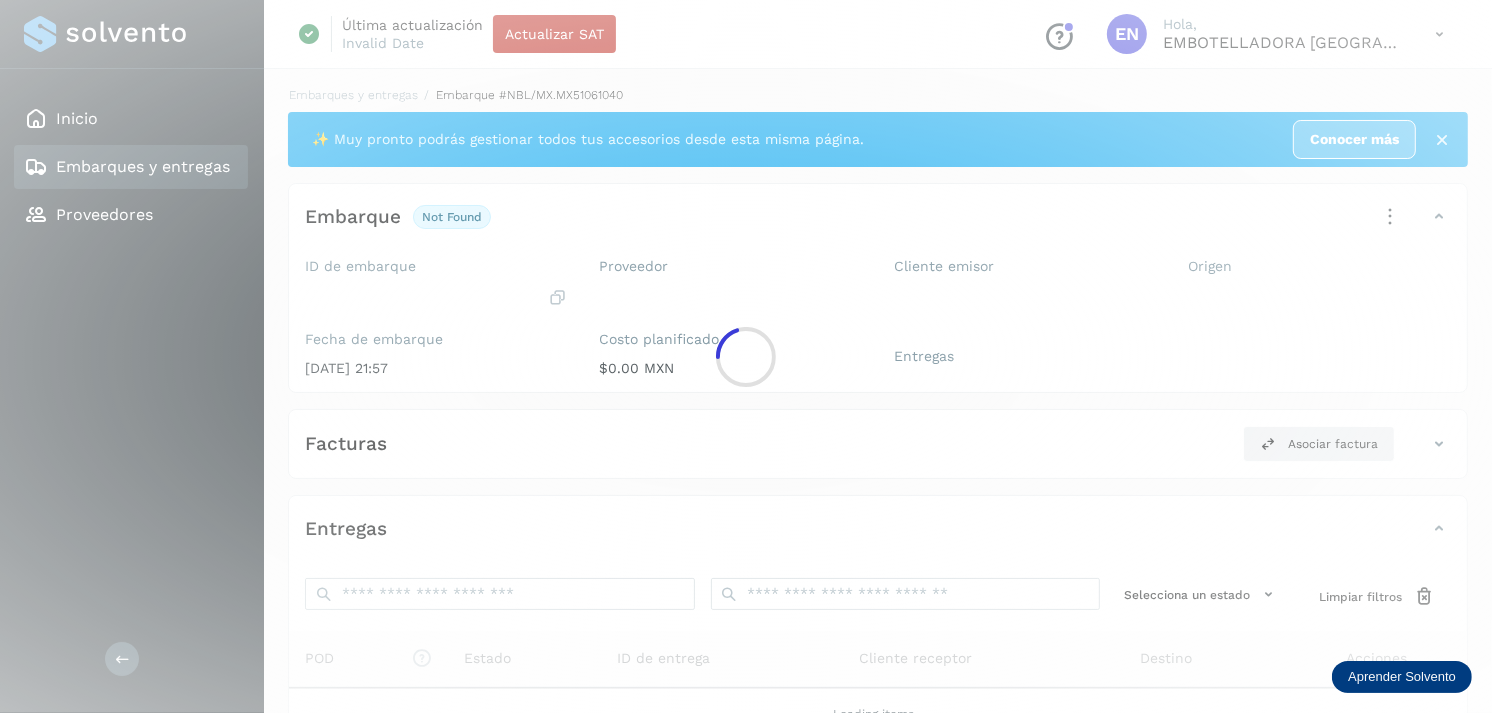 click 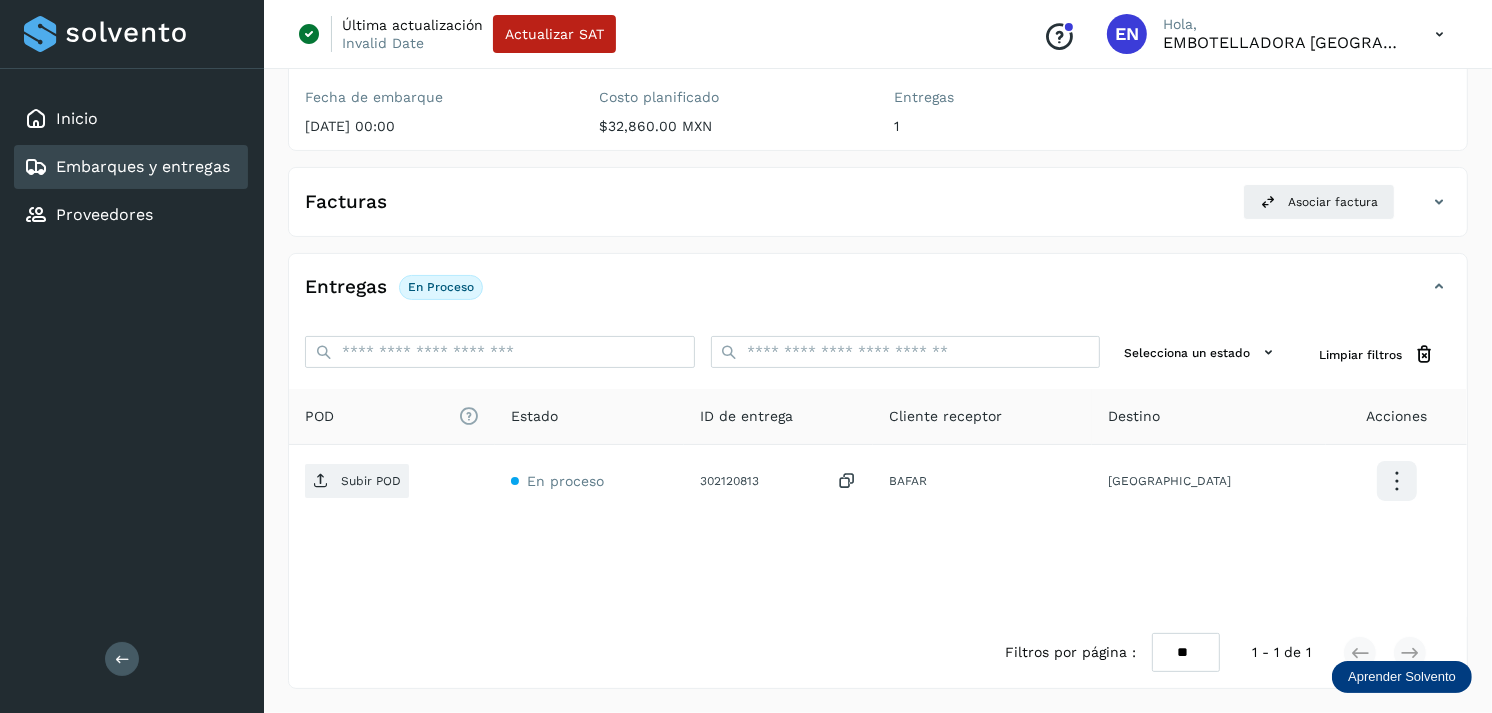 scroll, scrollTop: 0, scrollLeft: 0, axis: both 